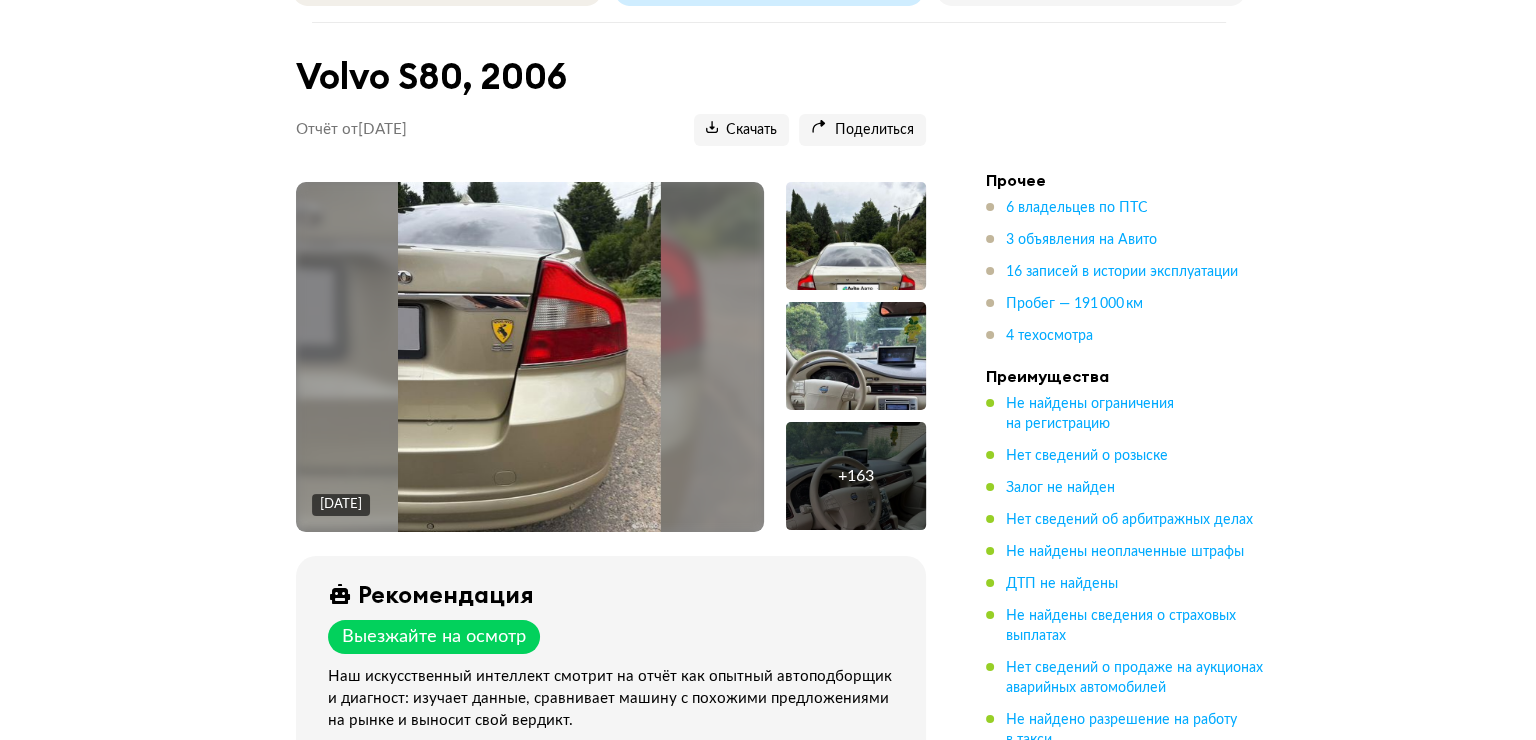 scroll, scrollTop: 728, scrollLeft: 0, axis: vertical 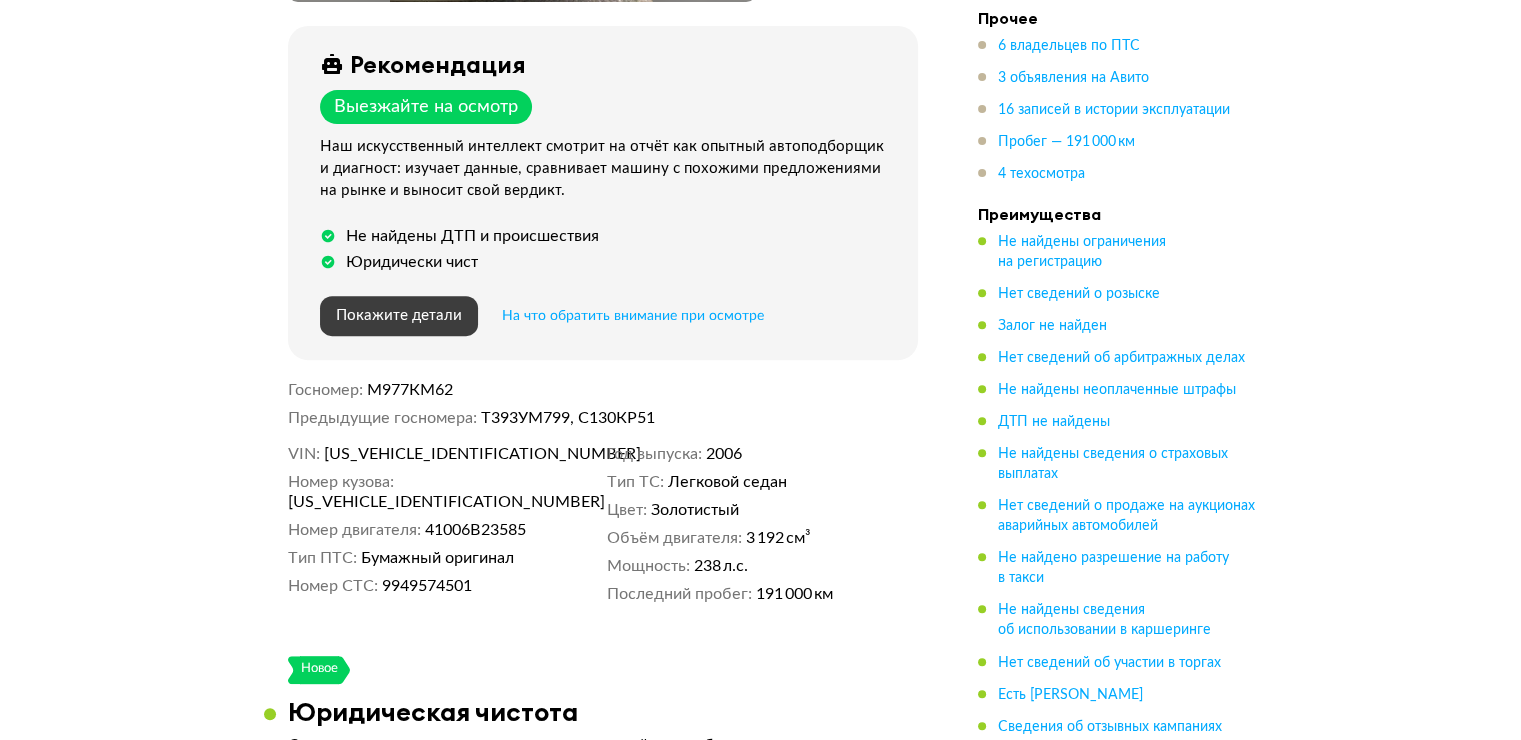 click on "Покажите детали" at bounding box center (399, 315) 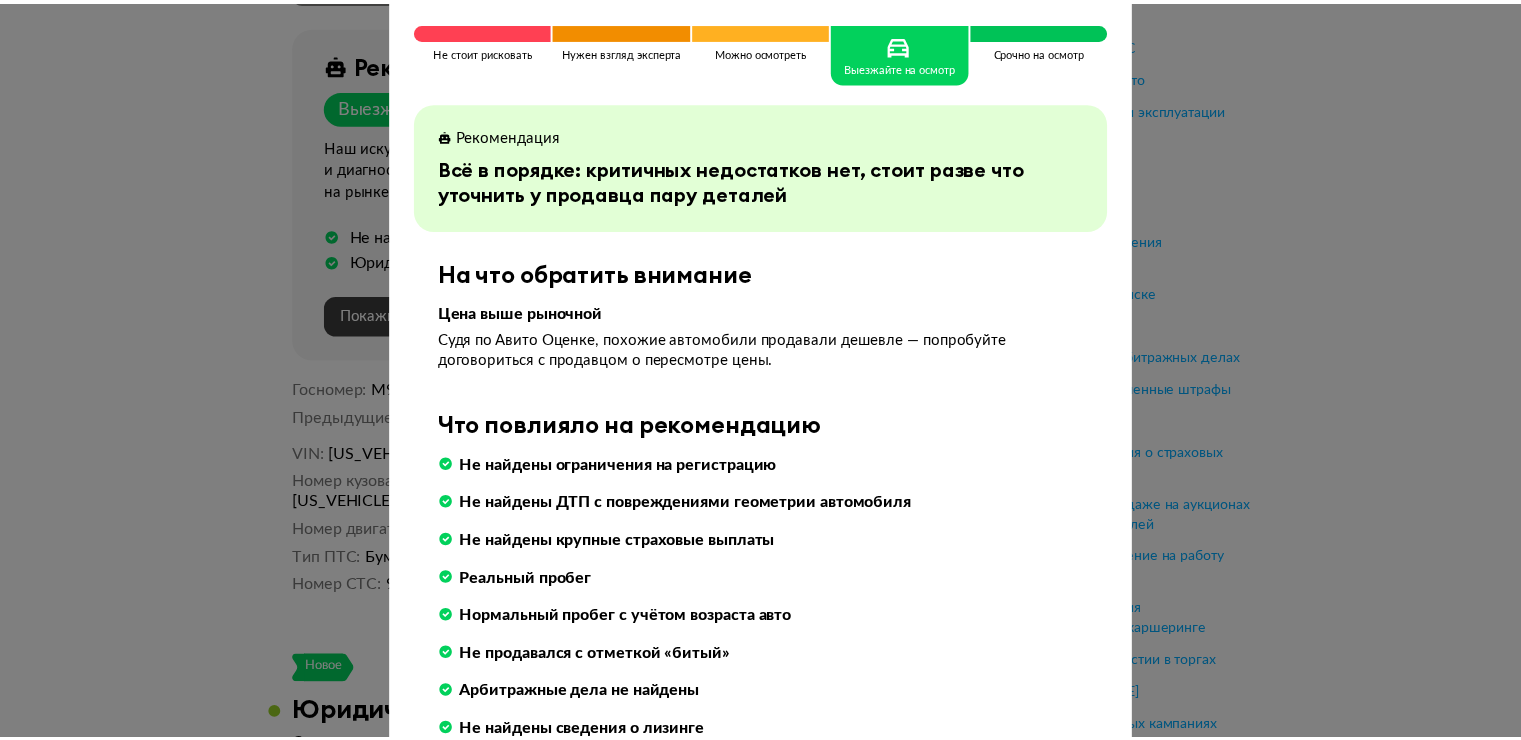 scroll, scrollTop: 0, scrollLeft: 0, axis: both 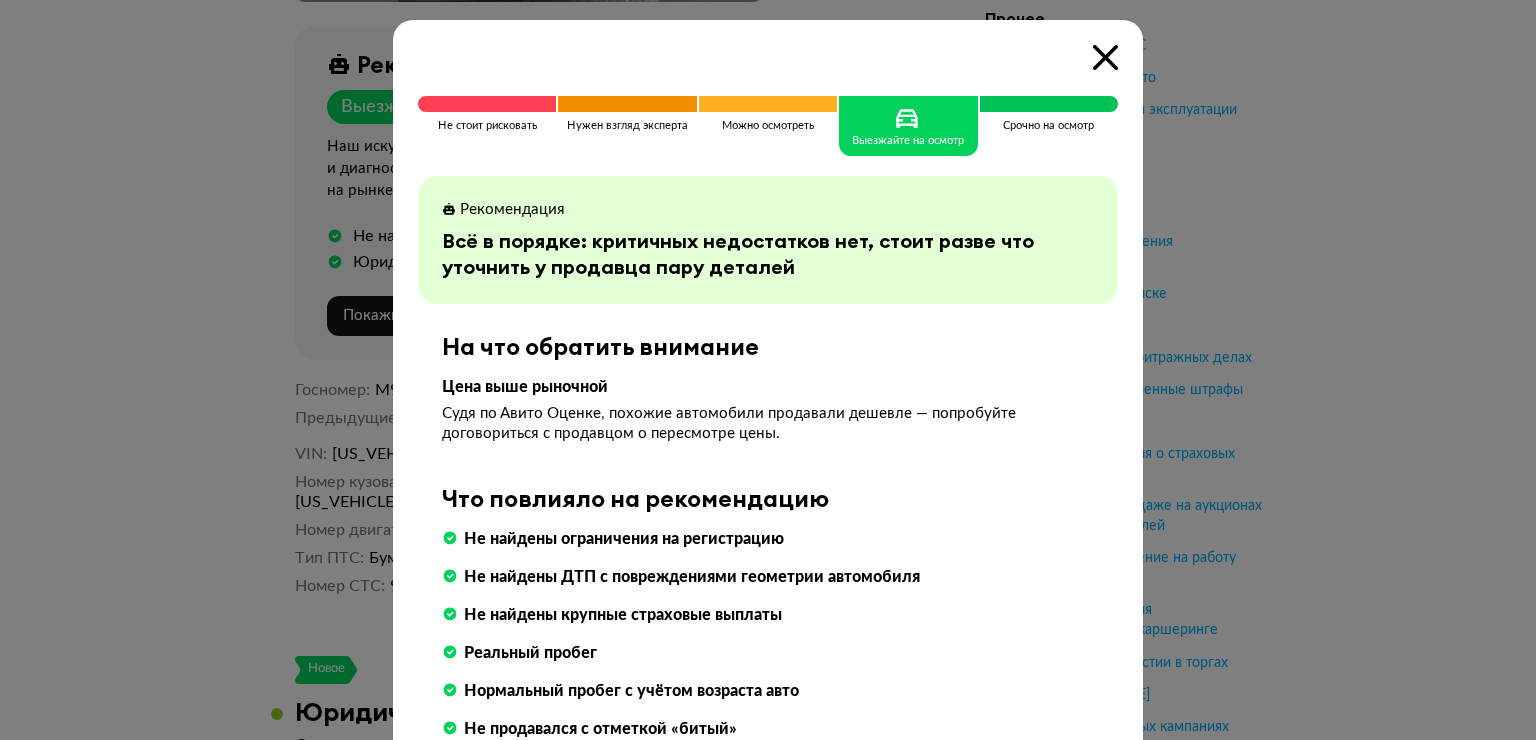 click at bounding box center [1105, 57] 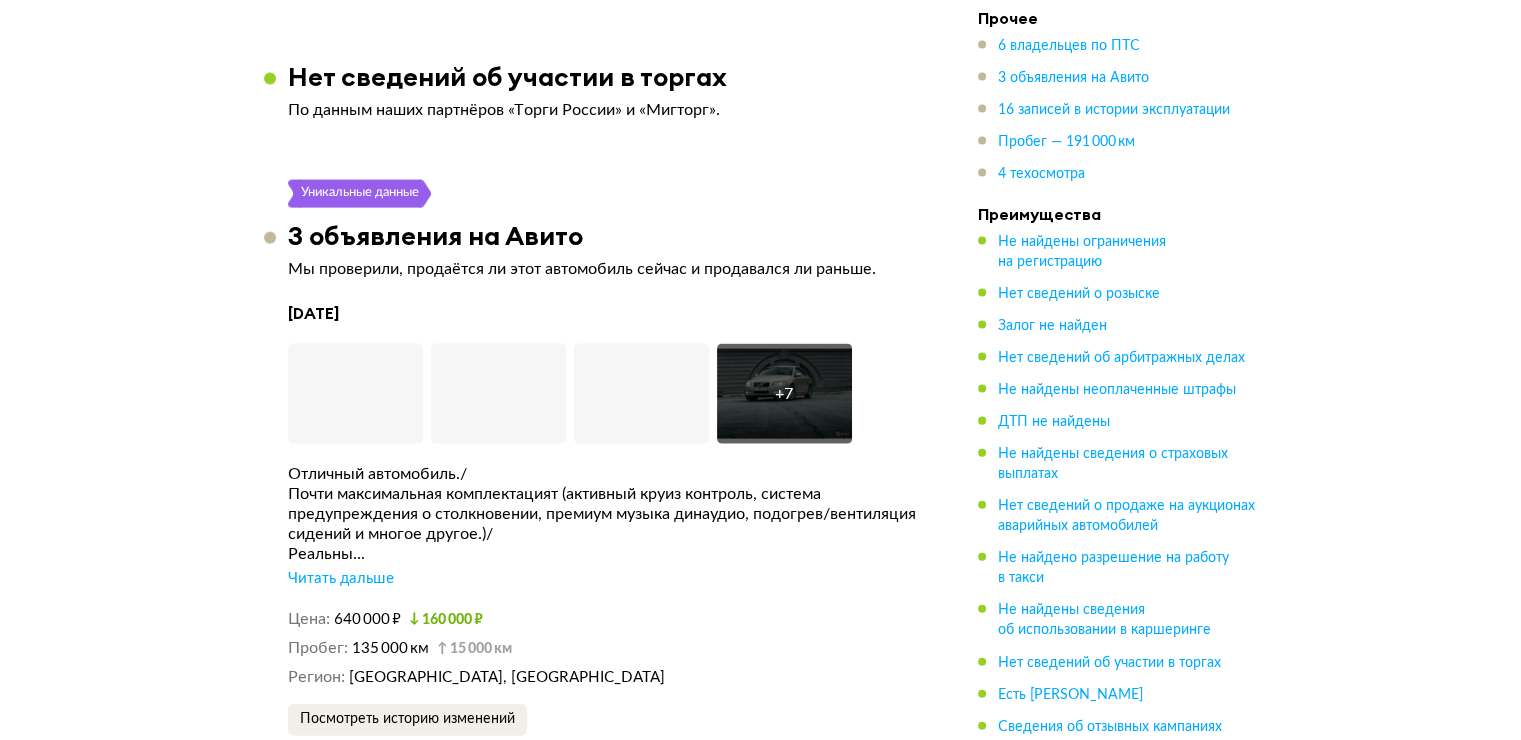 scroll, scrollTop: 4335, scrollLeft: 0, axis: vertical 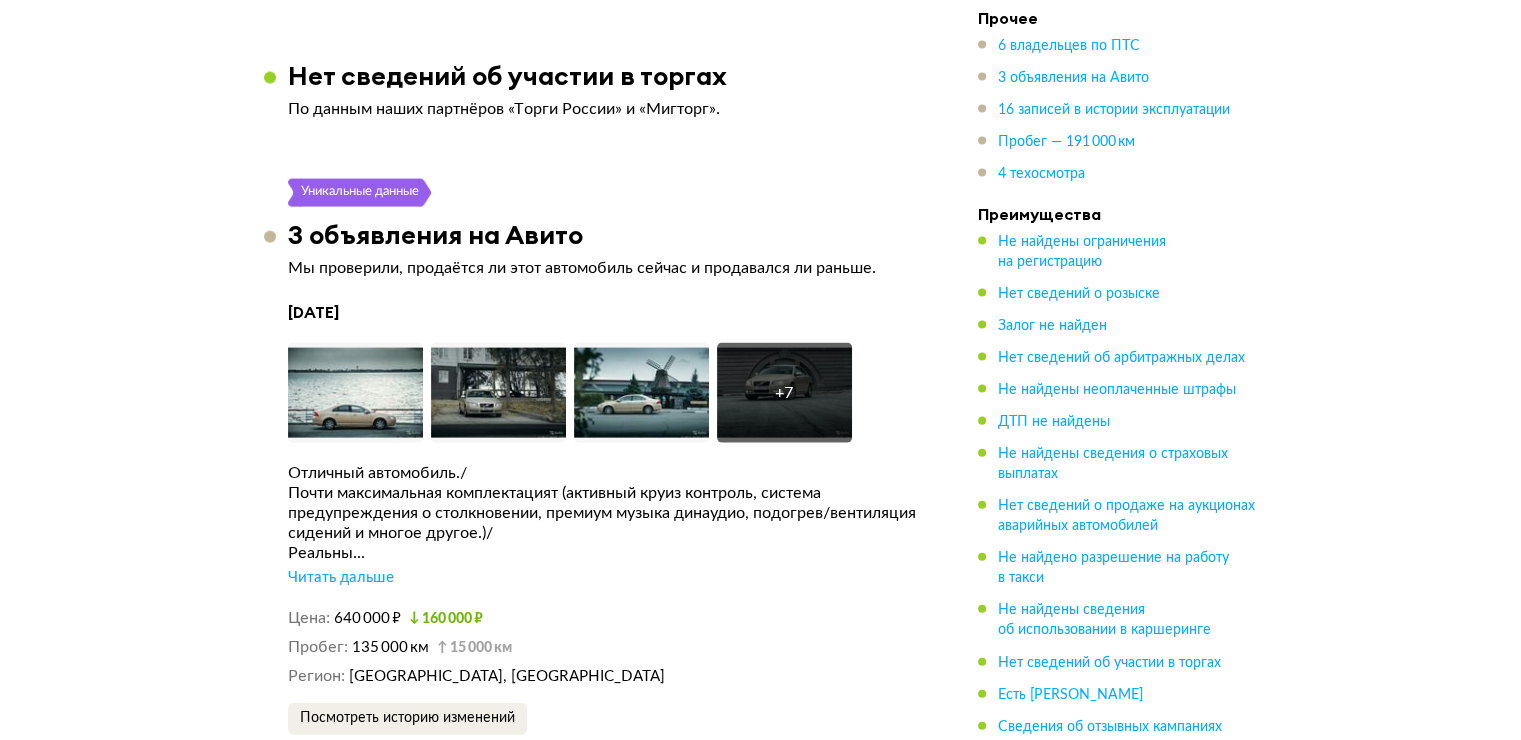 click on "Читать дальше" at bounding box center [341, 578] 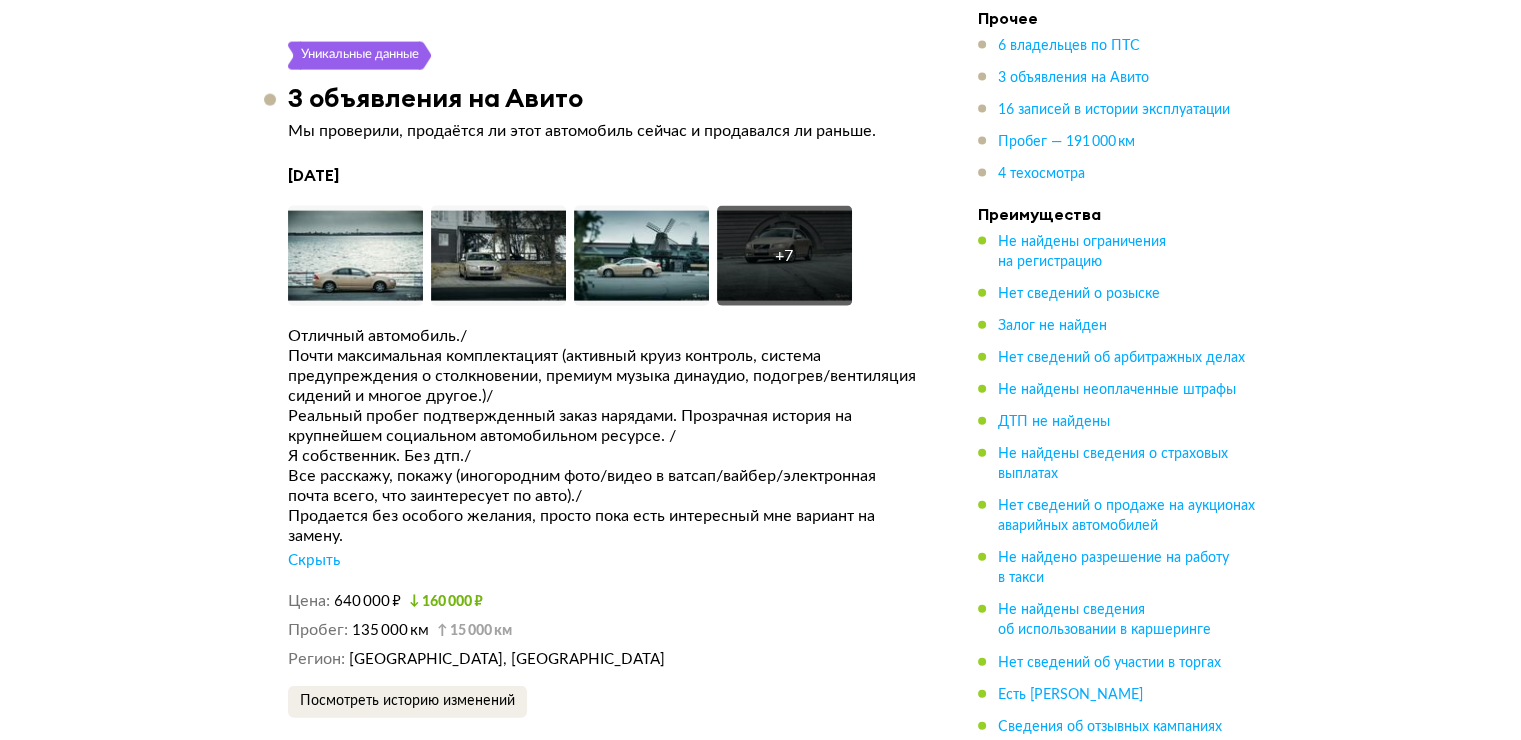 scroll, scrollTop: 4472, scrollLeft: 0, axis: vertical 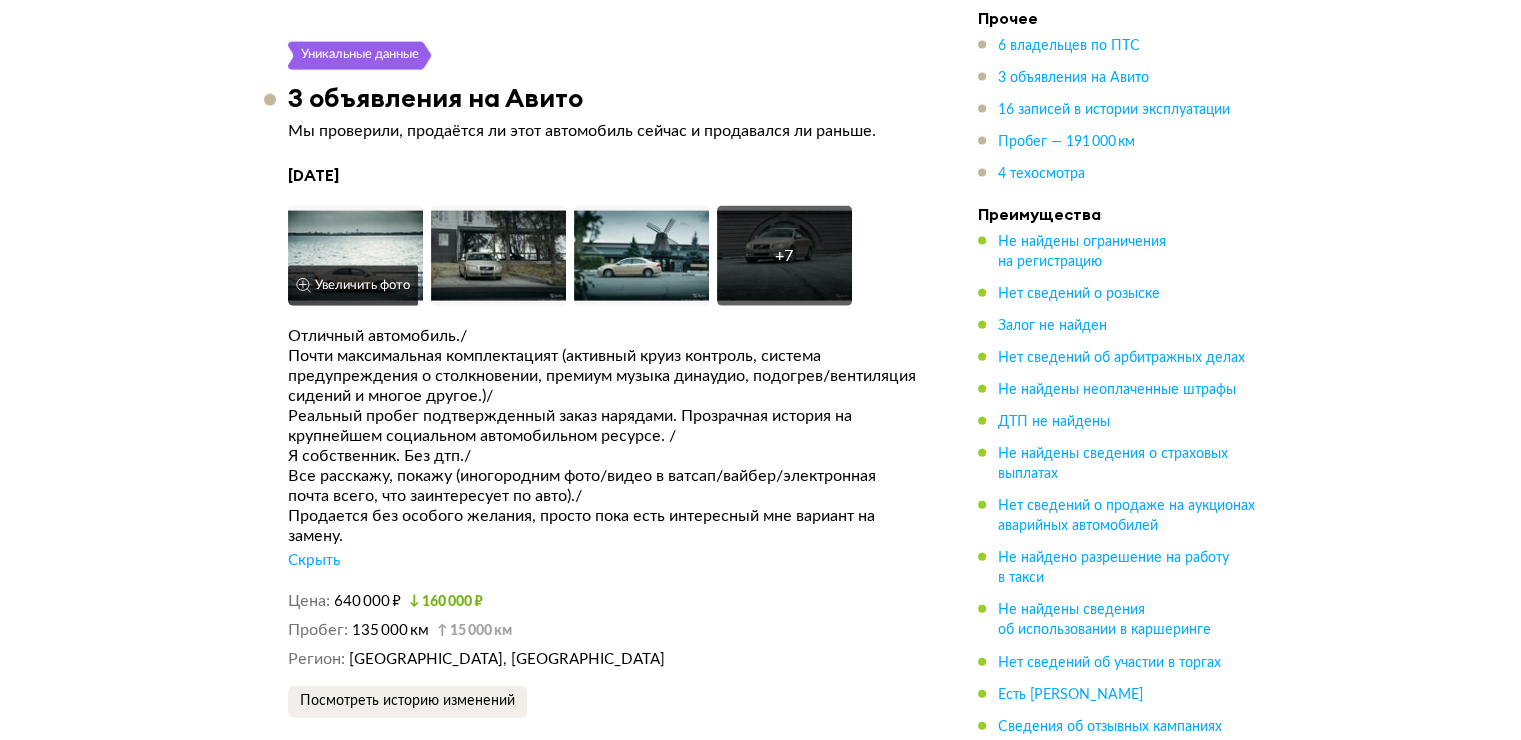 click at bounding box center [355, 256] 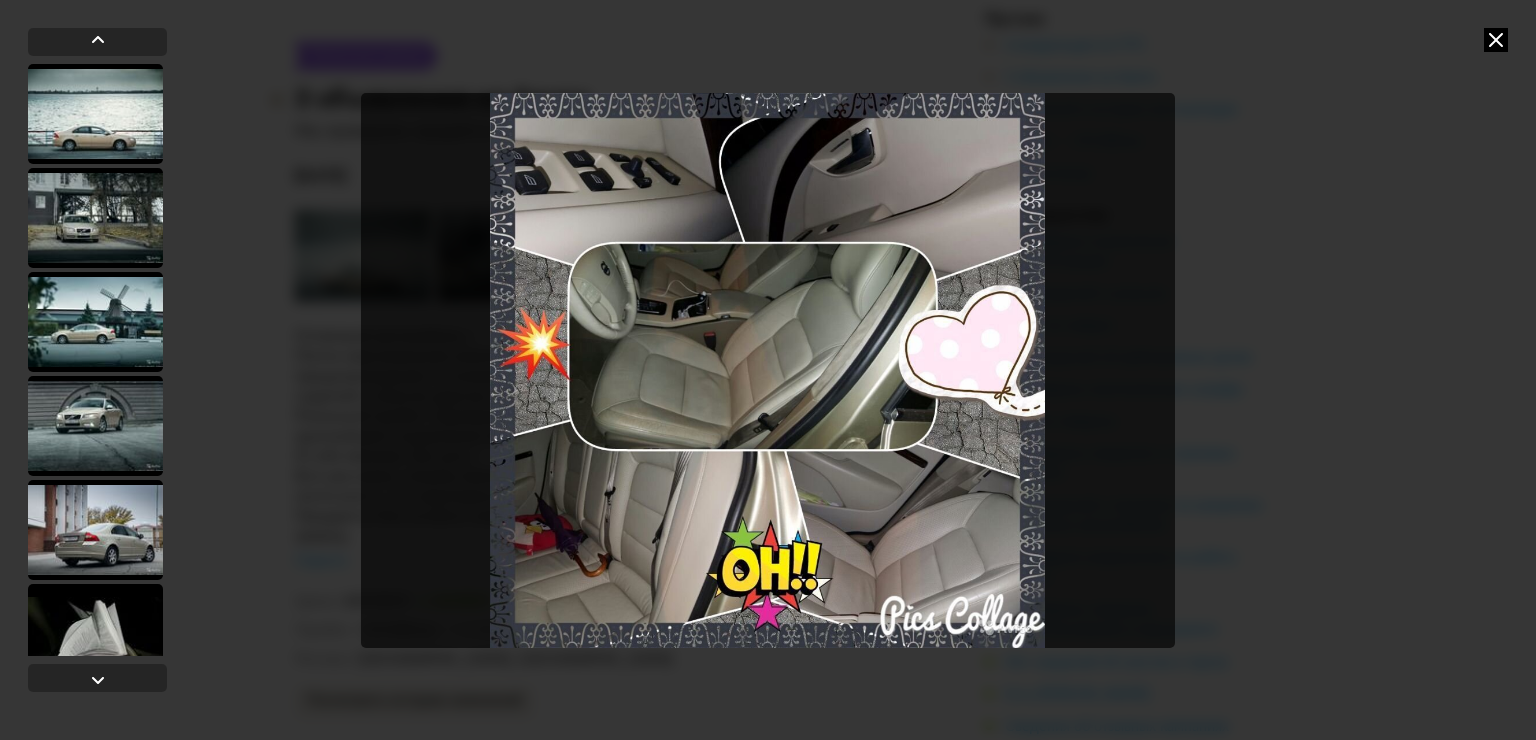 click at bounding box center [1496, 40] 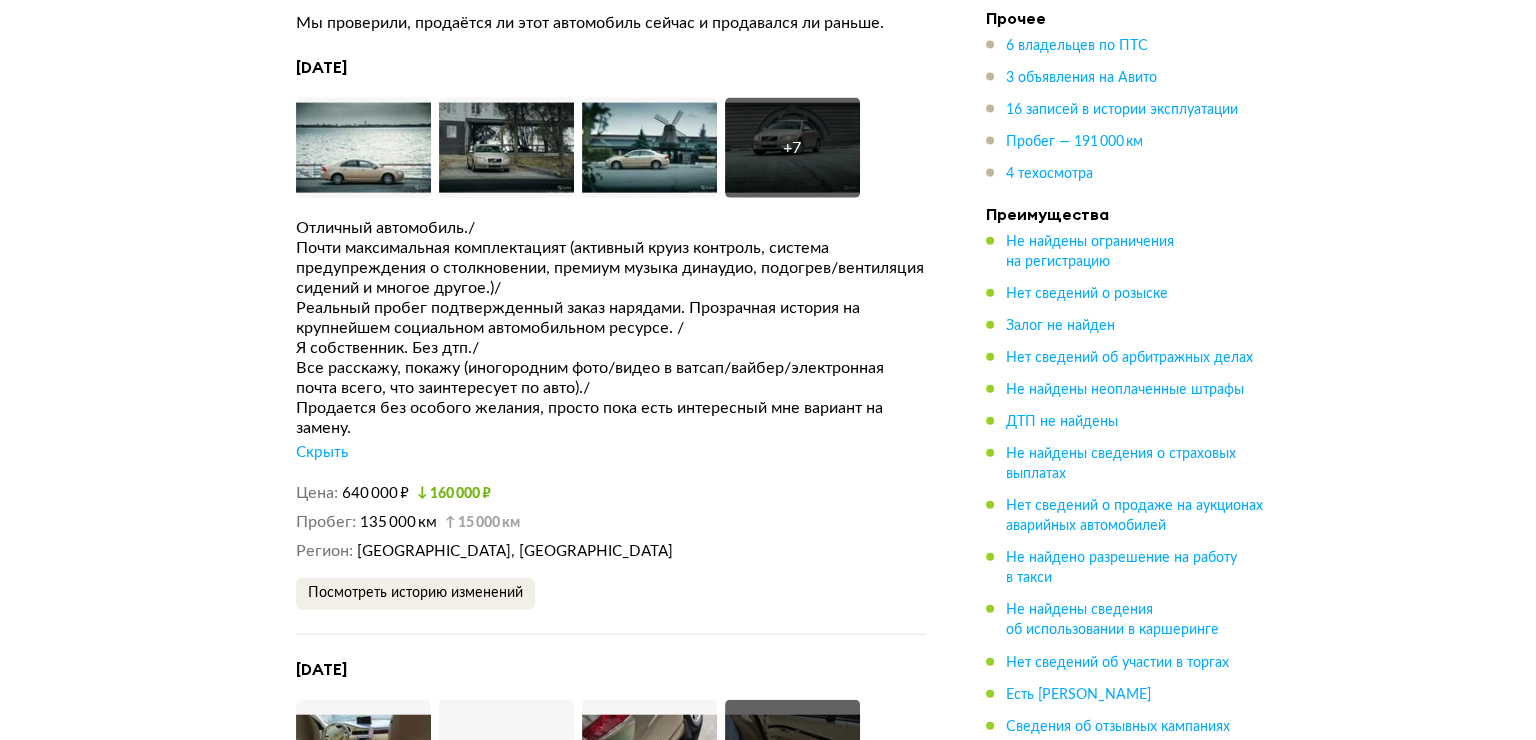 scroll, scrollTop: 4583, scrollLeft: 0, axis: vertical 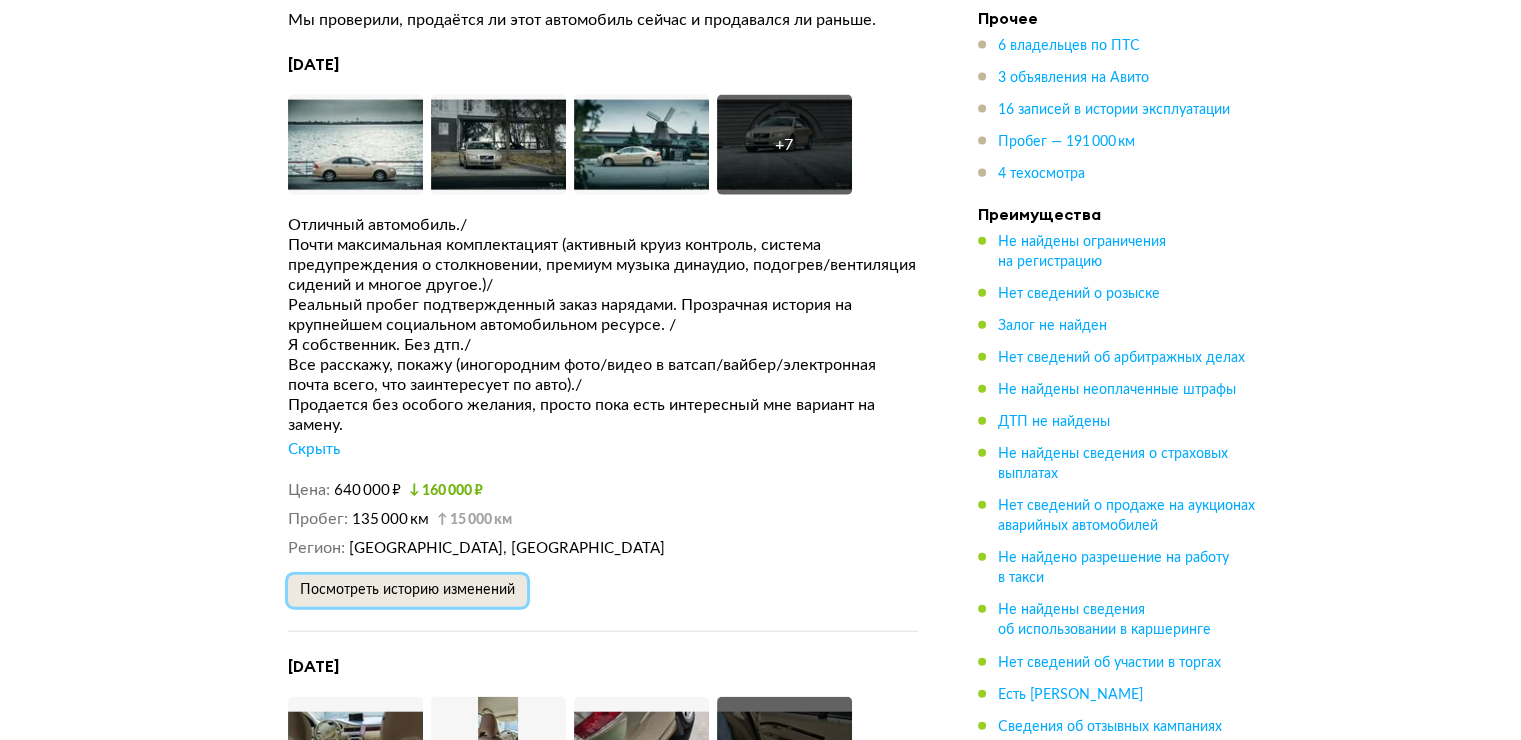click on "Посмотреть историю изменений" at bounding box center (407, 590) 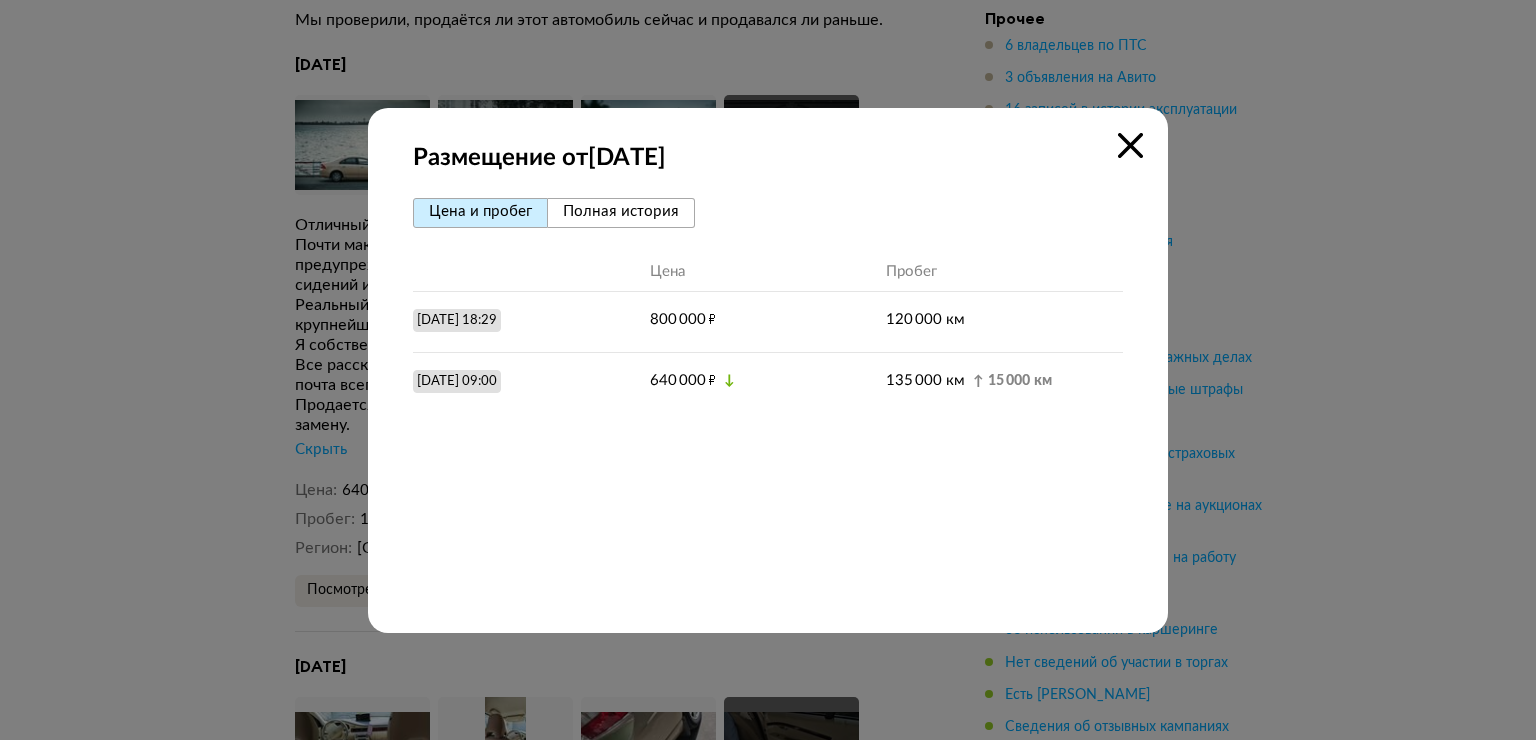 click on "Полная история" at bounding box center [621, 213] 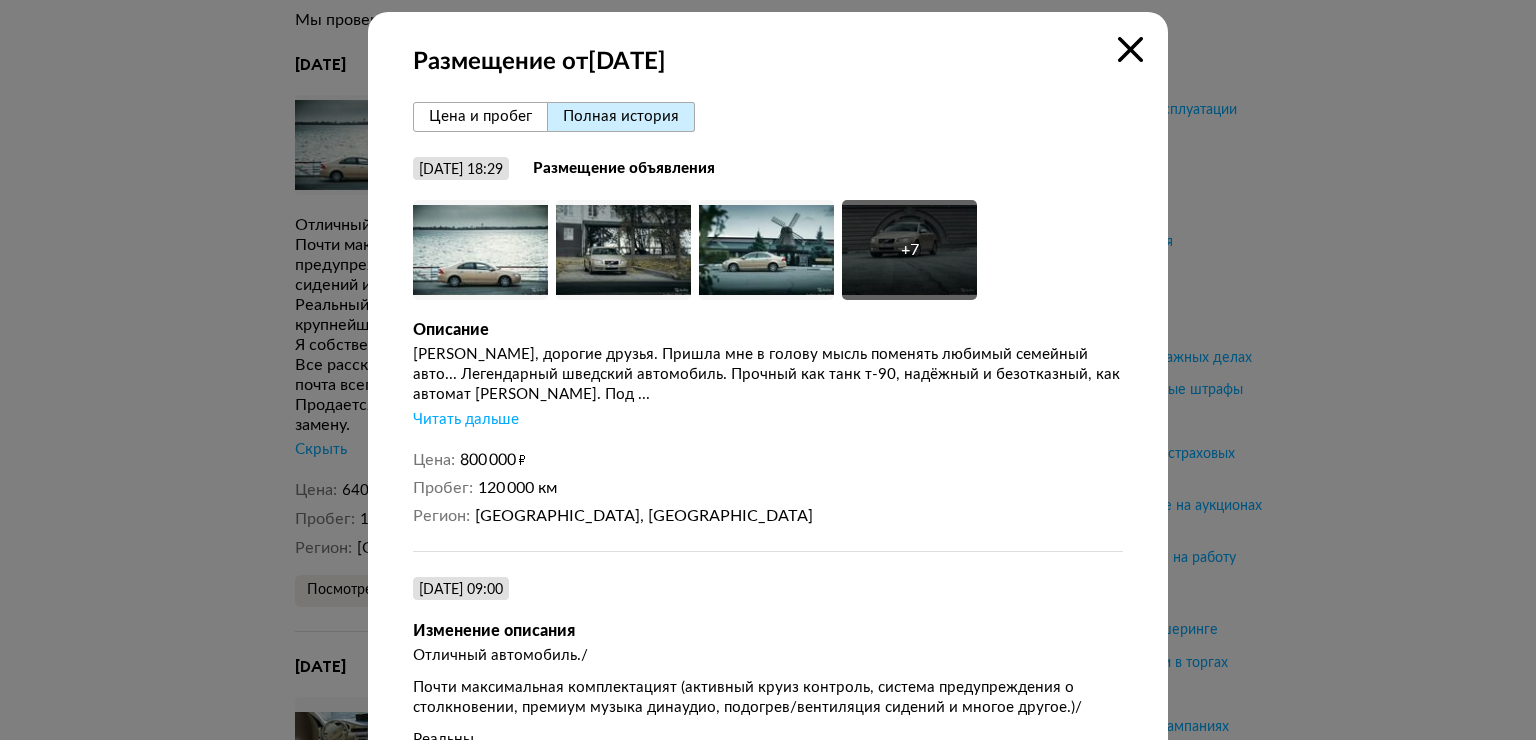 scroll, scrollTop: 172, scrollLeft: 0, axis: vertical 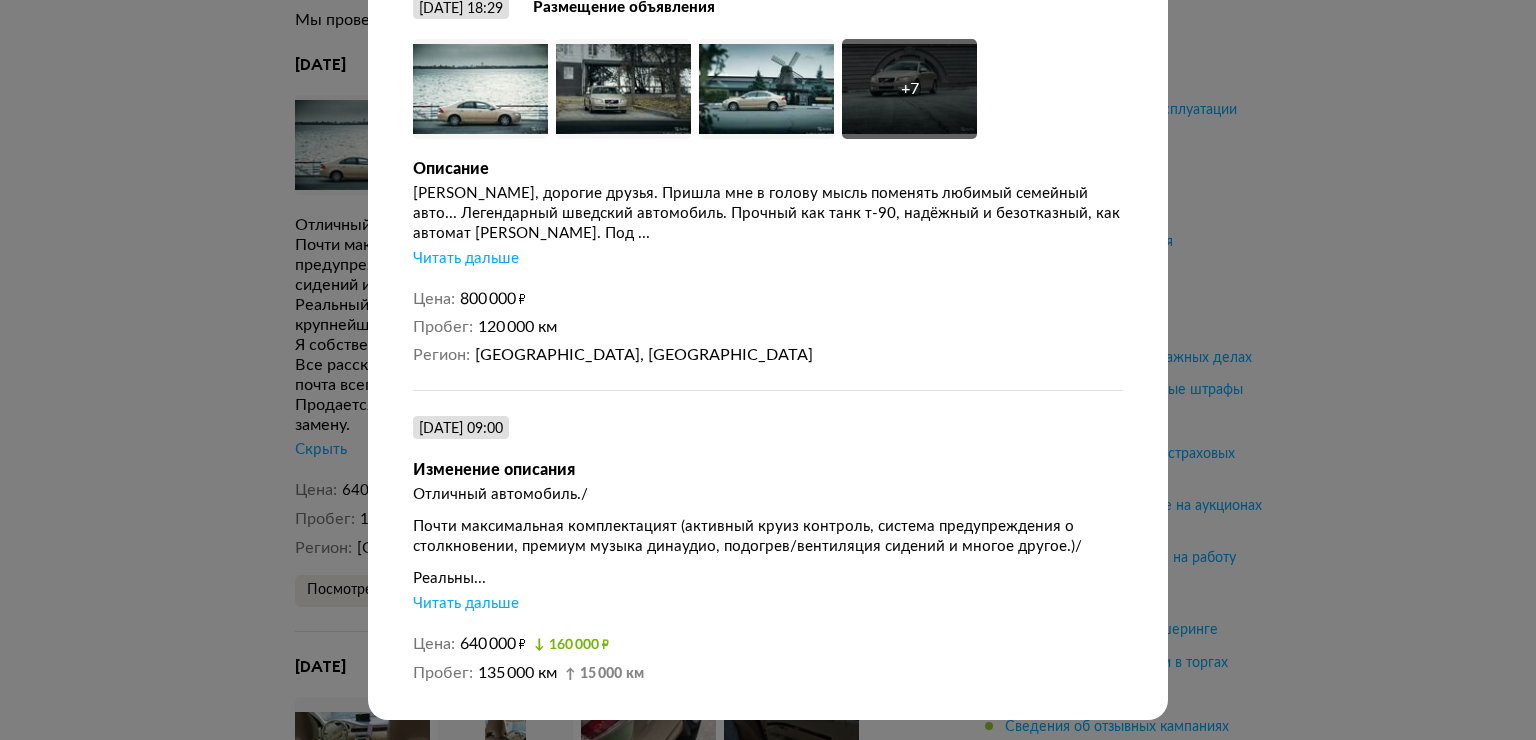 click on "Читать дальше" at bounding box center [466, 604] 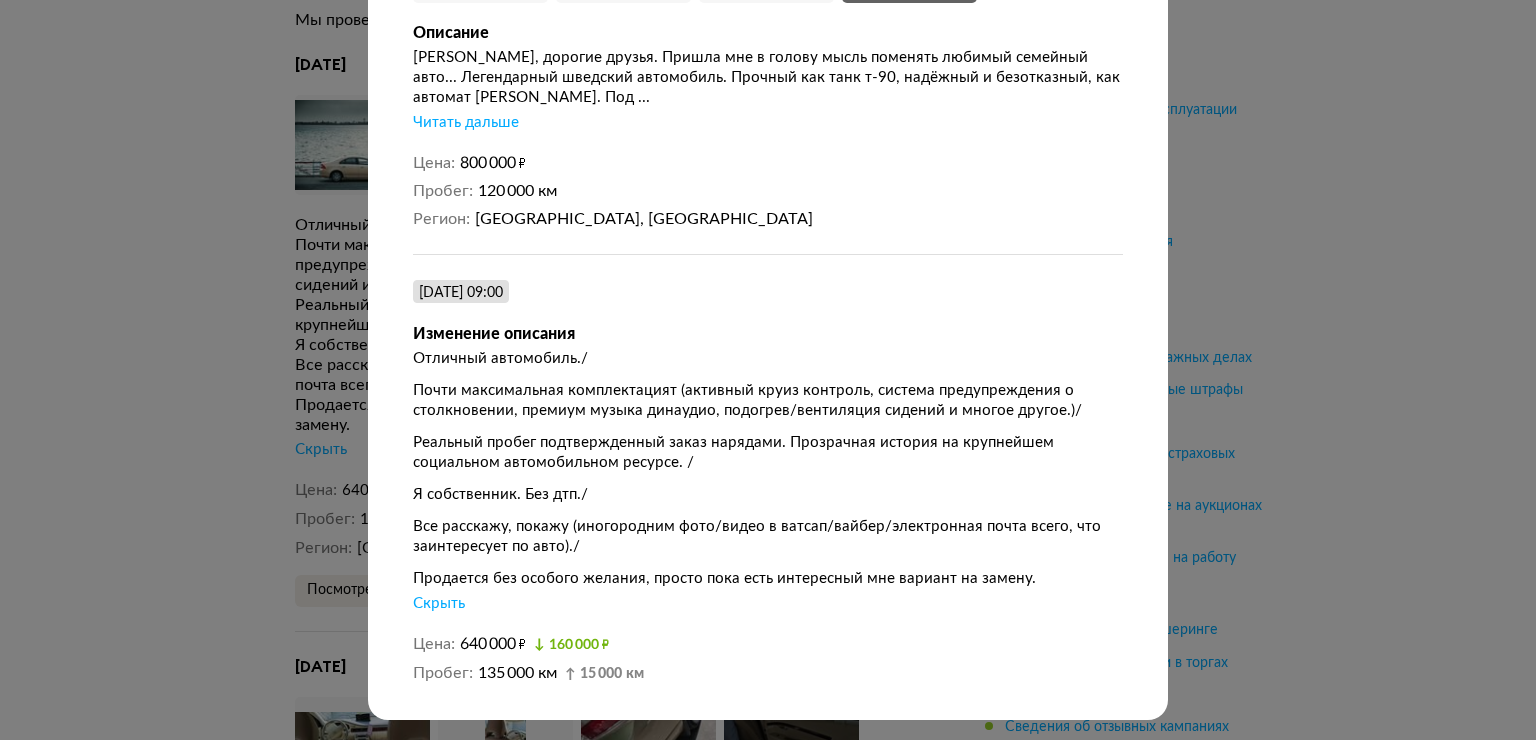 scroll, scrollTop: 0, scrollLeft: 0, axis: both 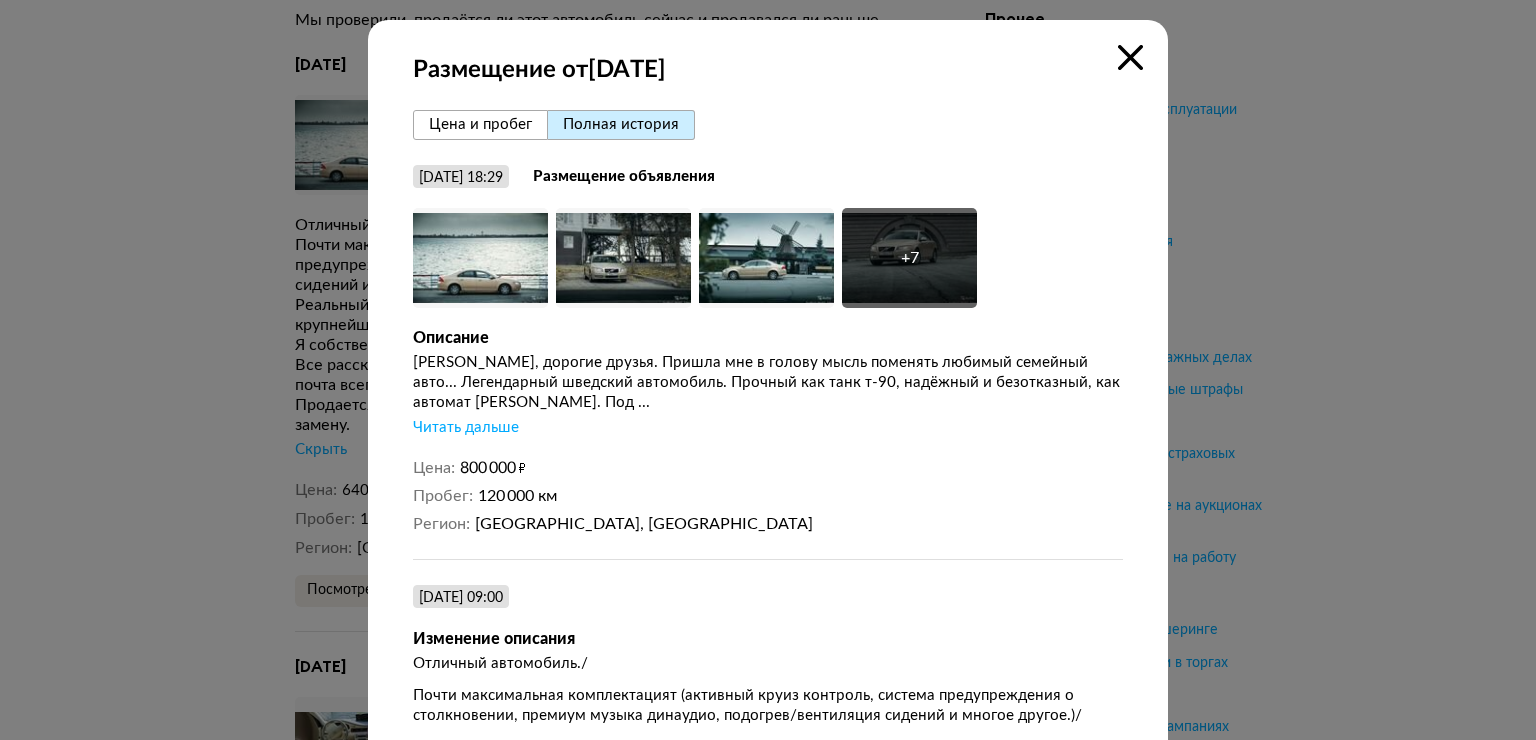 click on "Читать дальше" at bounding box center [466, 428] 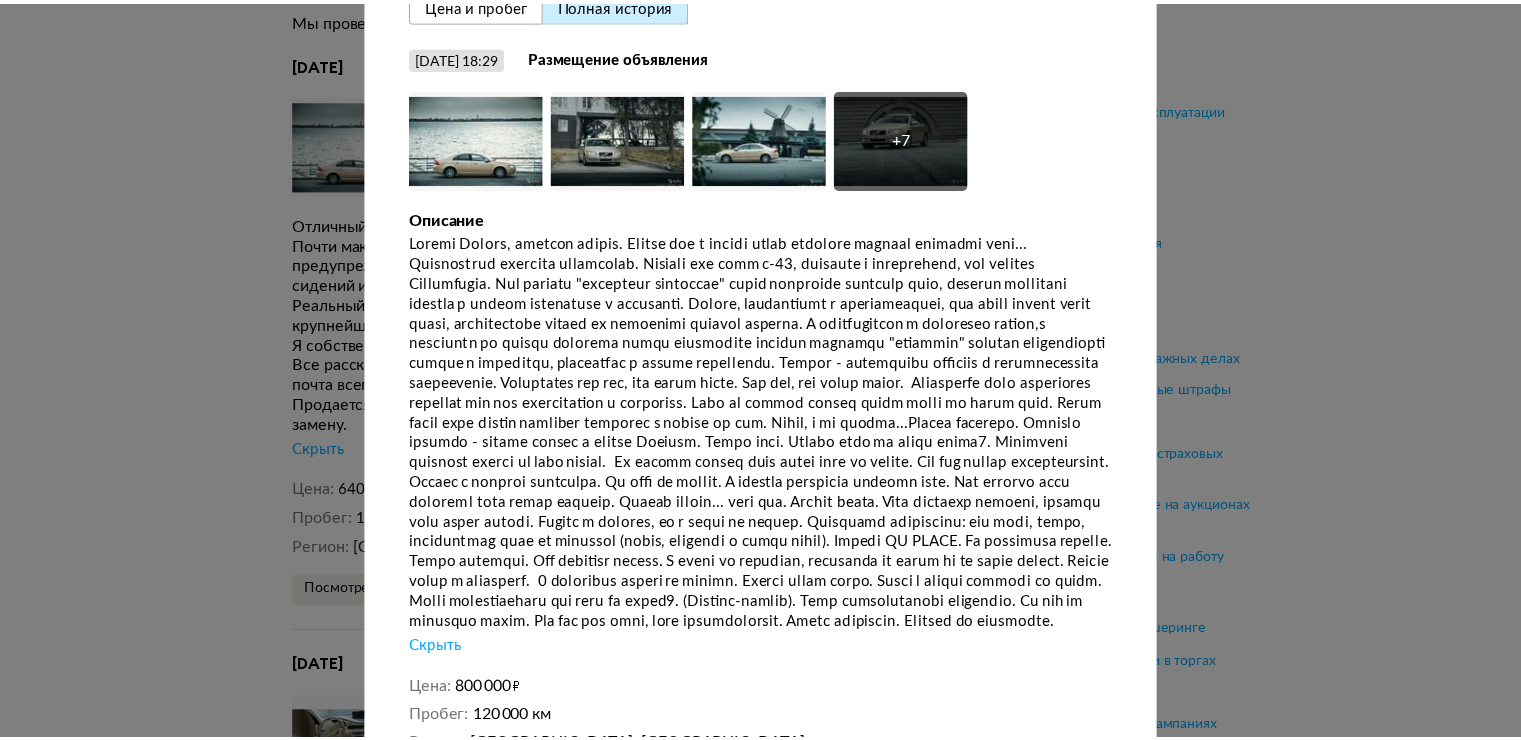 scroll, scrollTop: 0, scrollLeft: 0, axis: both 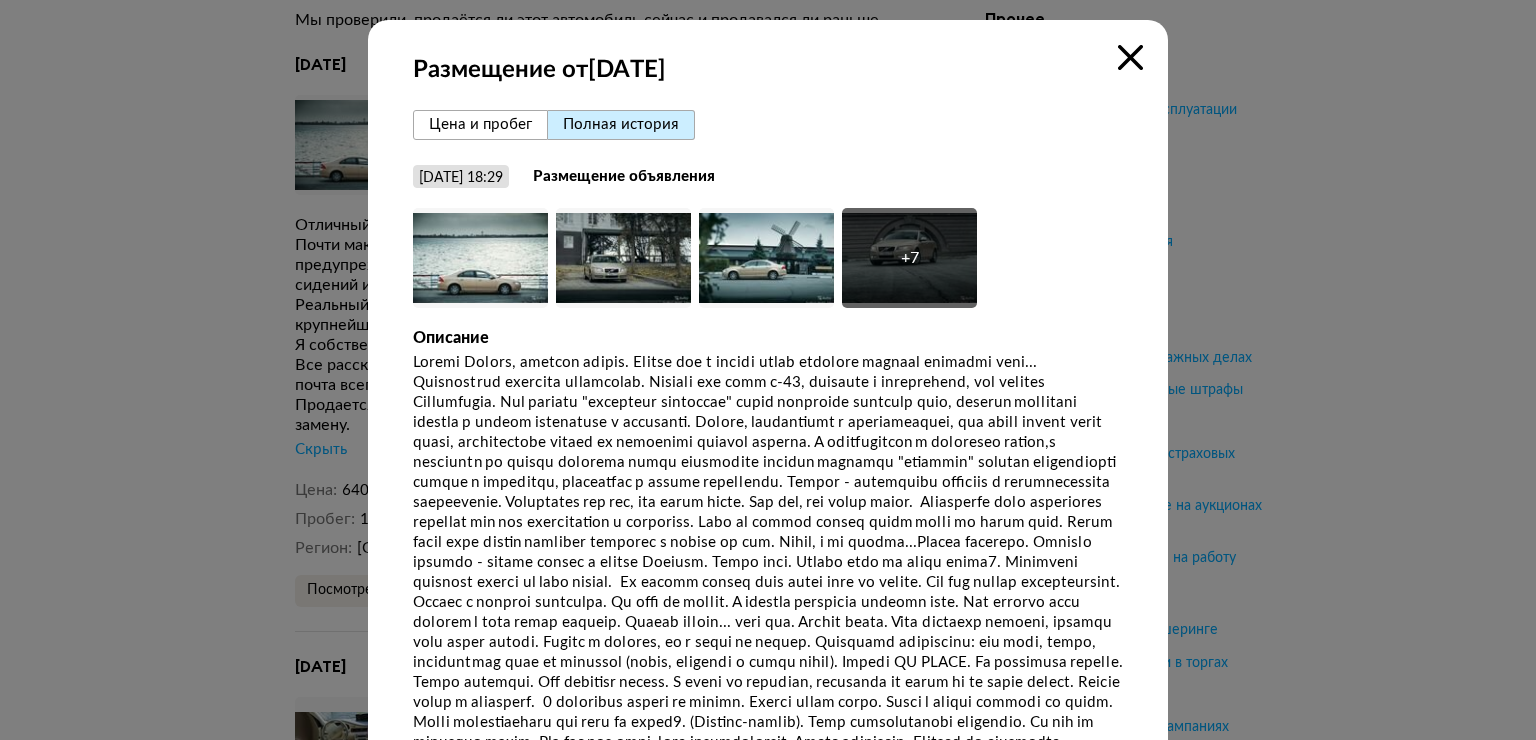 click at bounding box center [1130, 57] 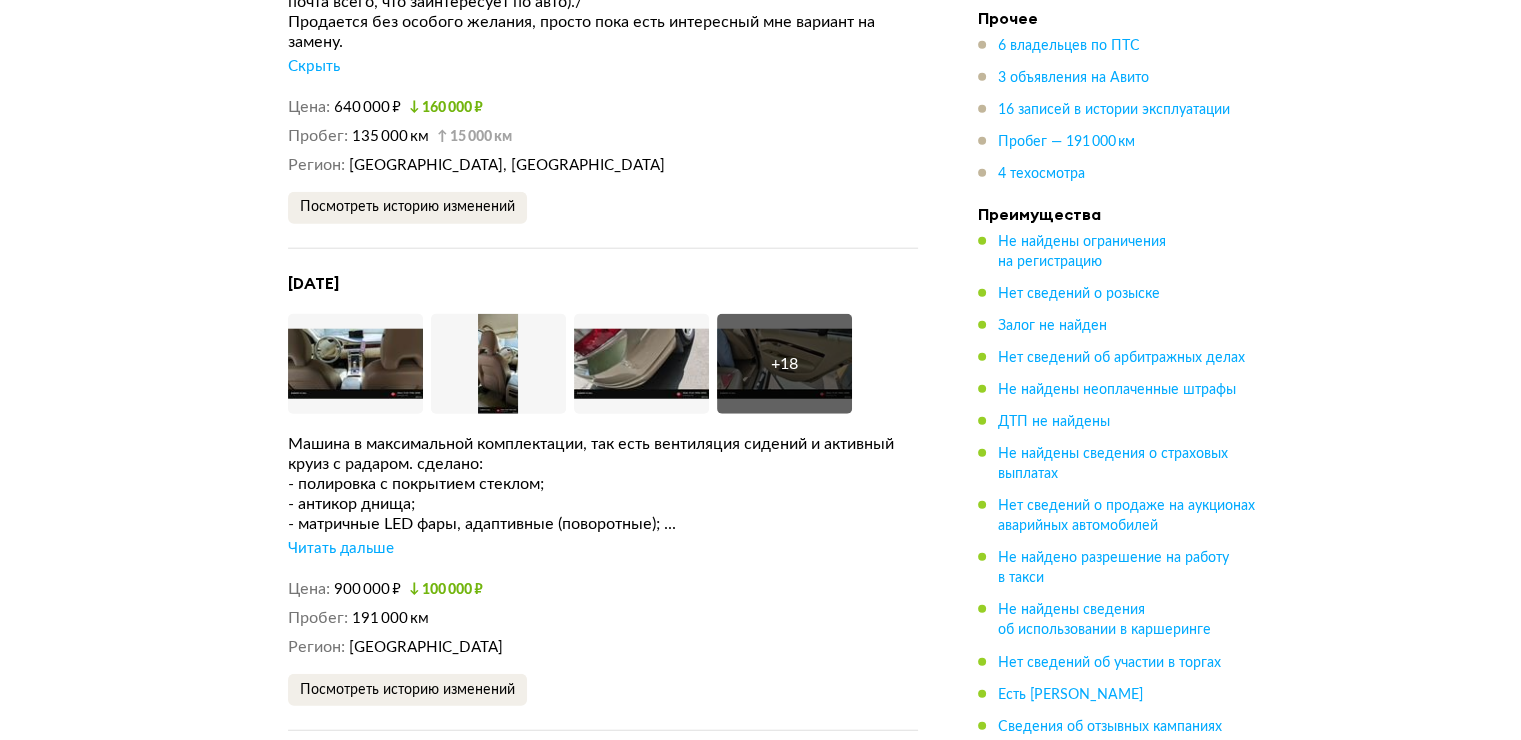 scroll, scrollTop: 4971, scrollLeft: 0, axis: vertical 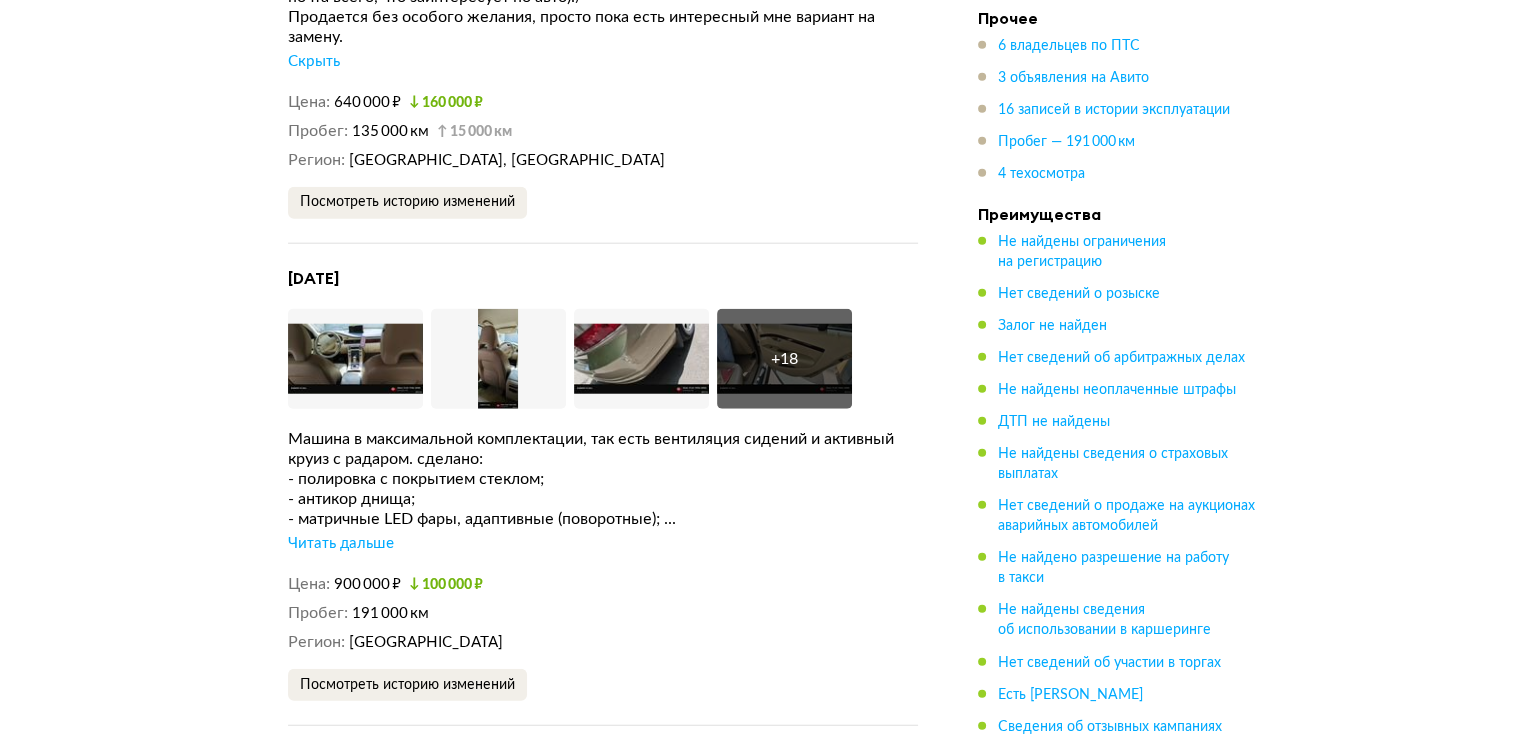click on "Читать дальше" at bounding box center (341, 544) 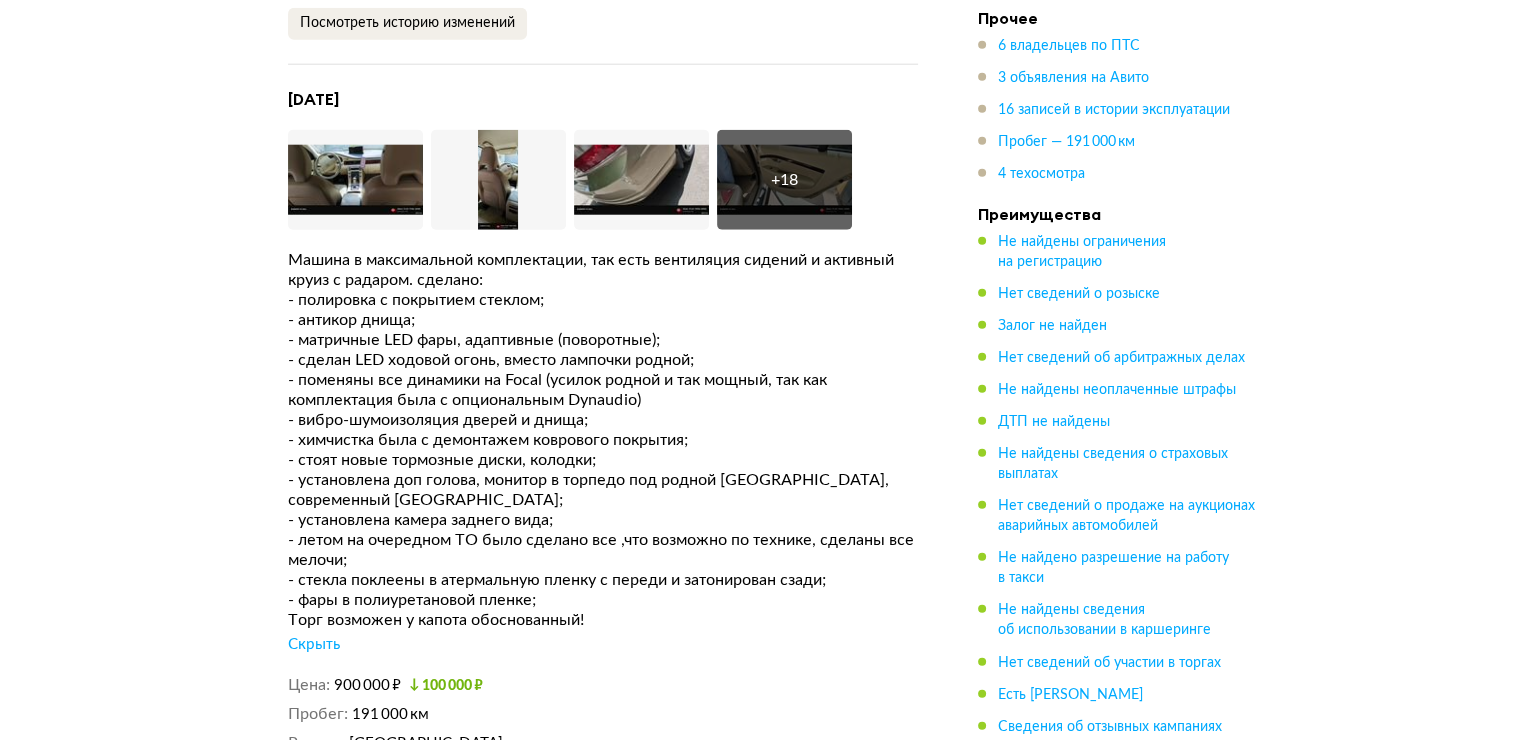 scroll, scrollTop: 5148, scrollLeft: 0, axis: vertical 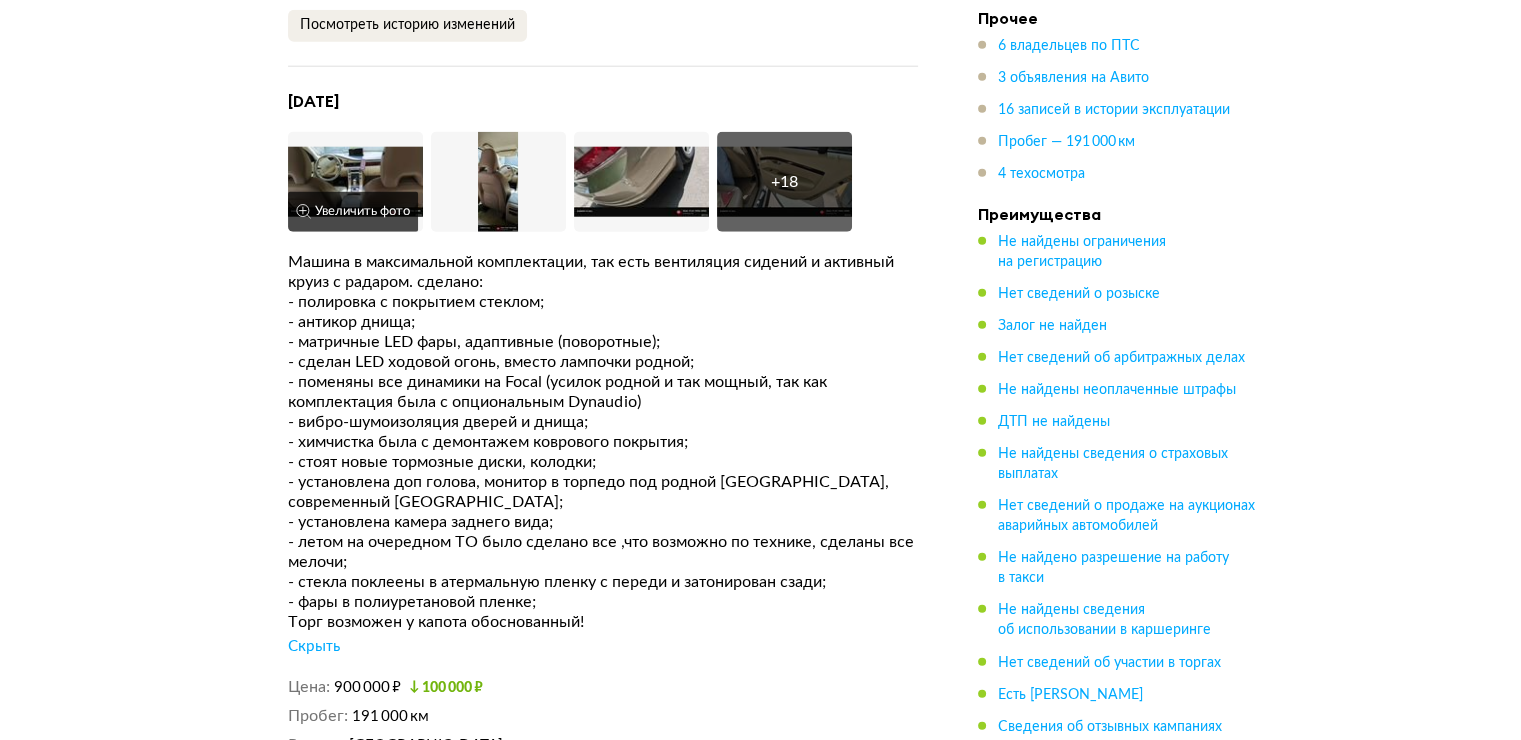 click on "Увеличить фото" at bounding box center [353, 212] 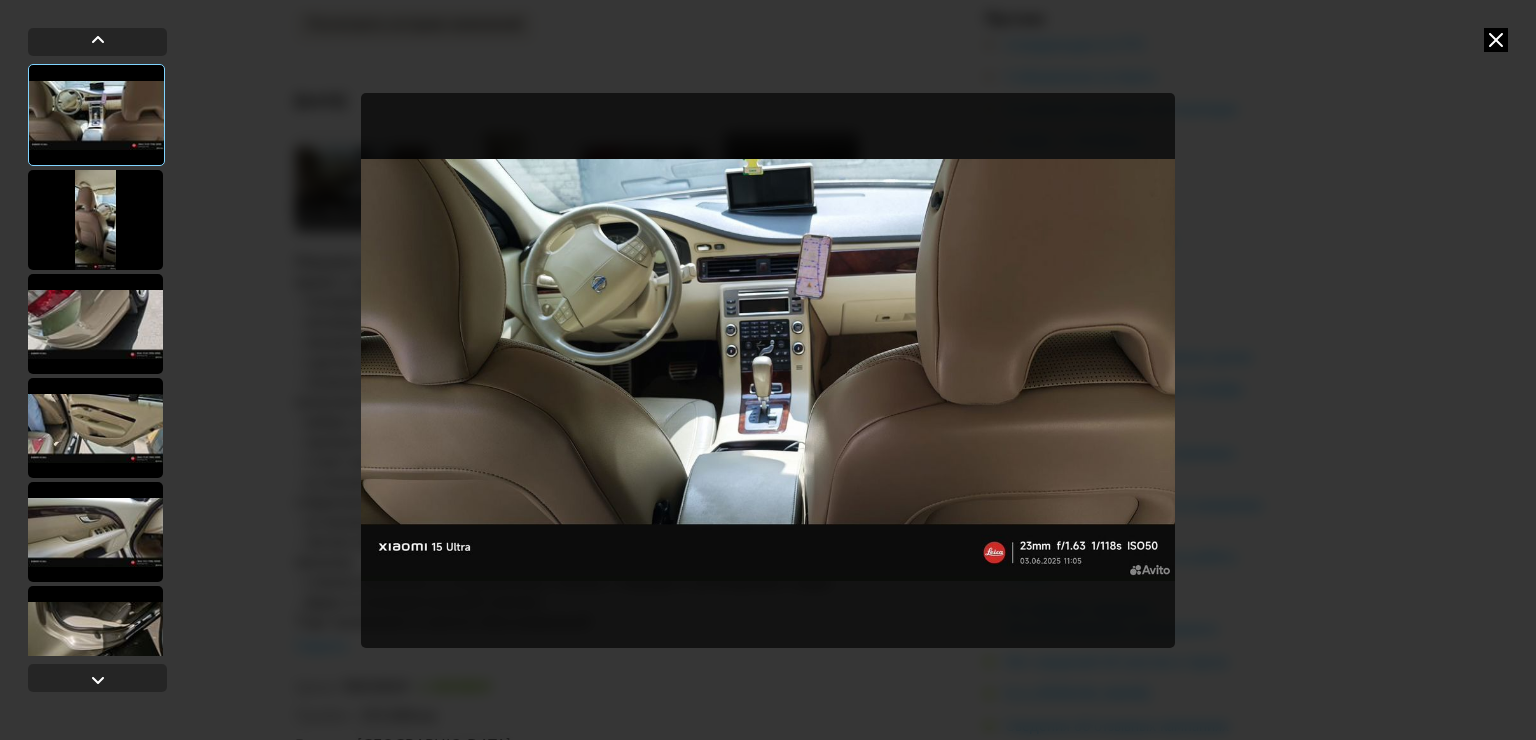 type 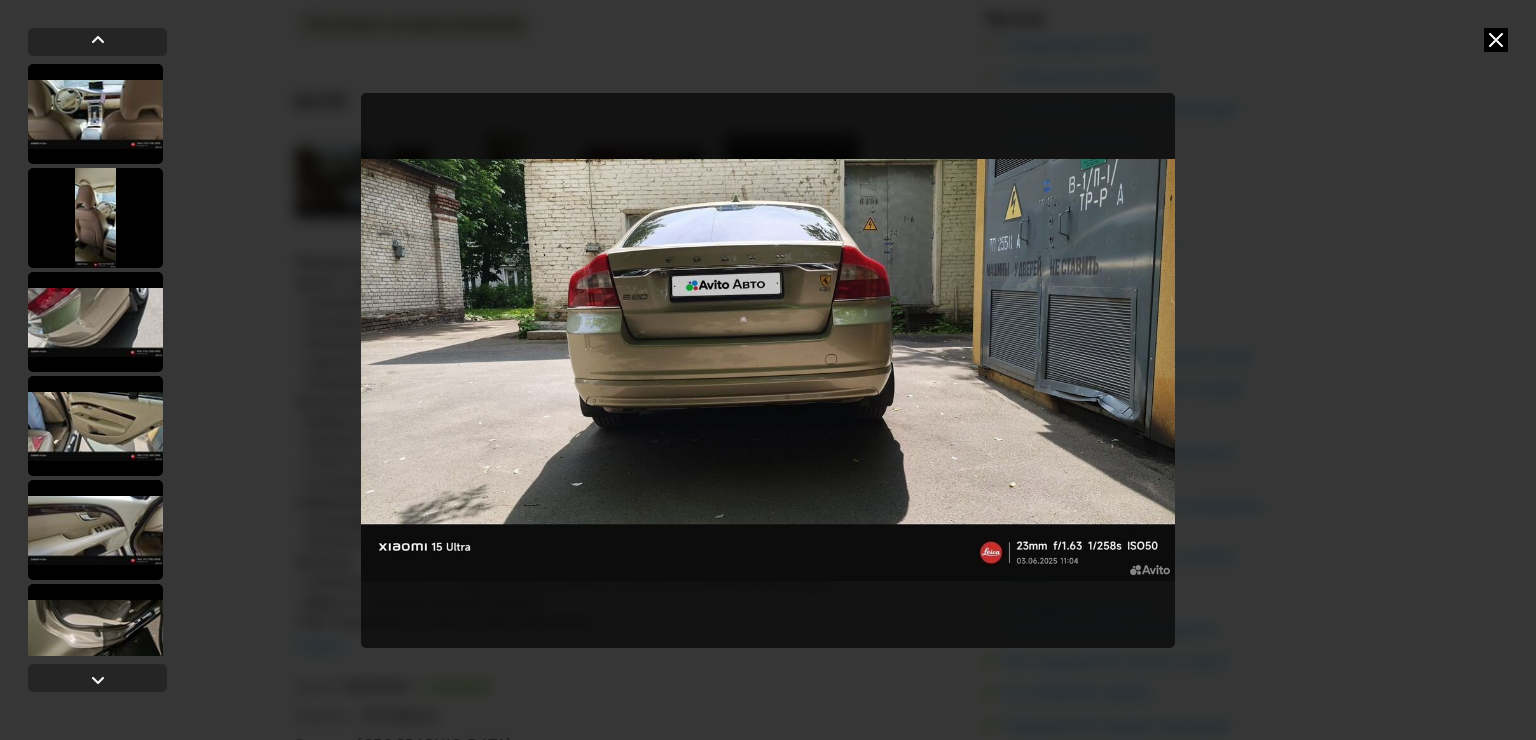 click at bounding box center [1496, 40] 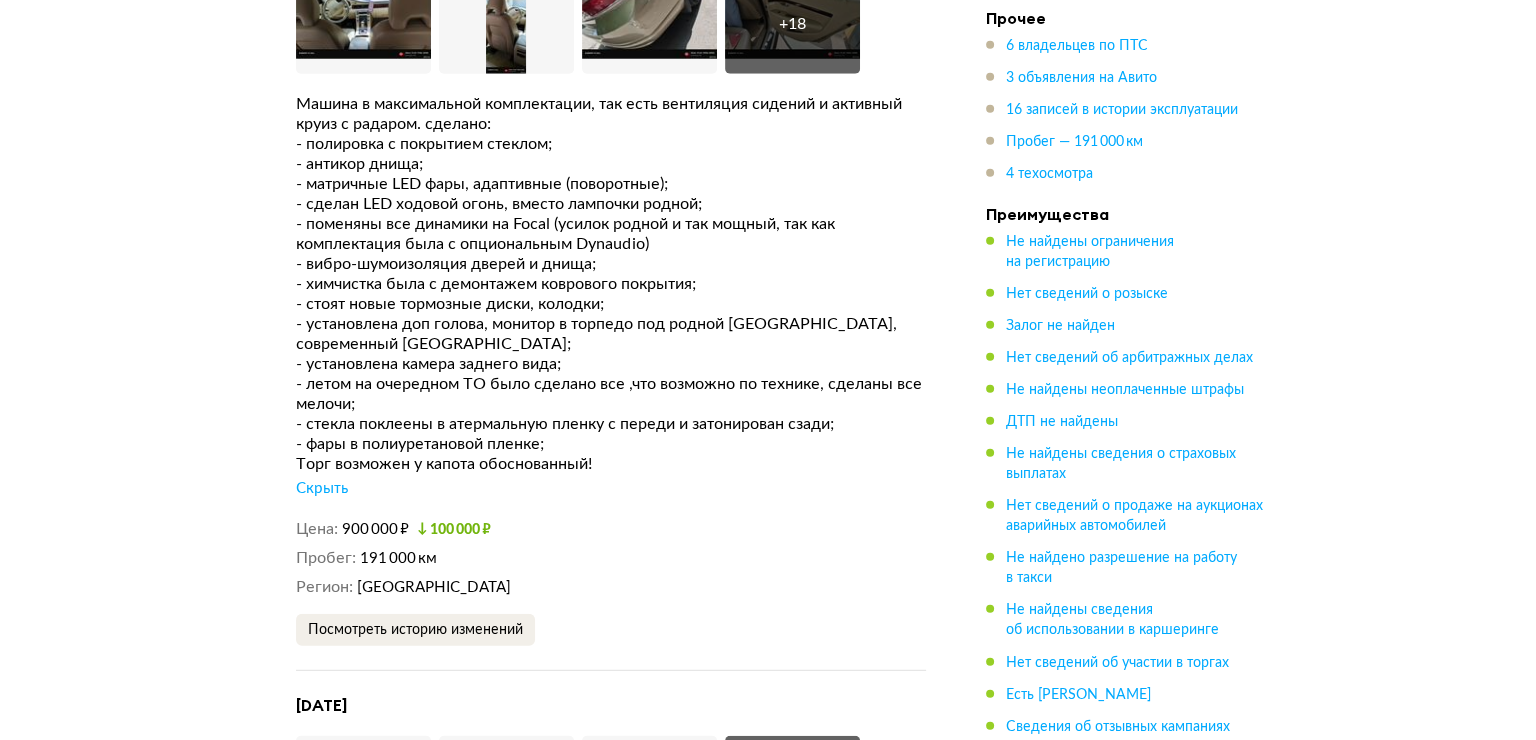 scroll, scrollTop: 5307, scrollLeft: 0, axis: vertical 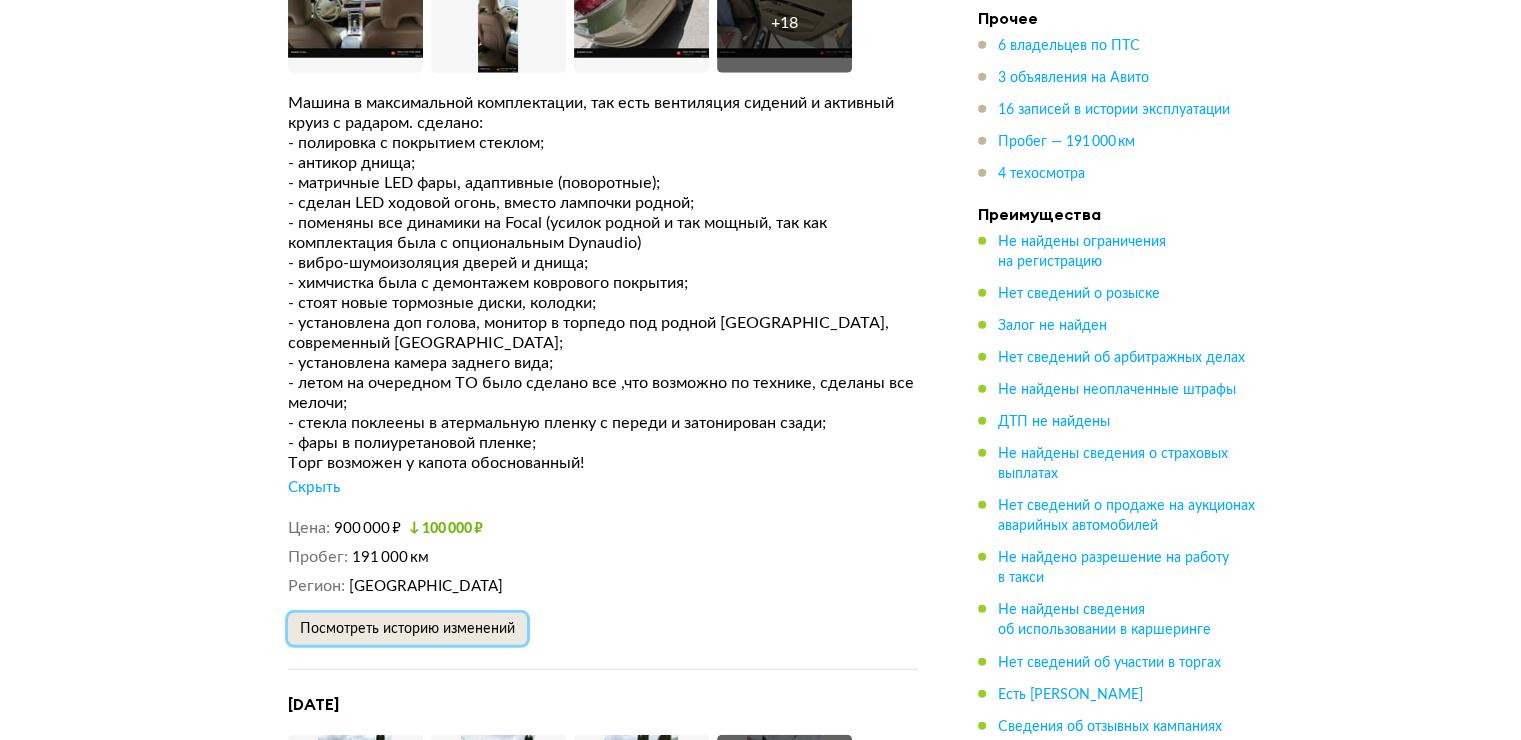 click on "Посмотреть историю изменений" at bounding box center [407, 629] 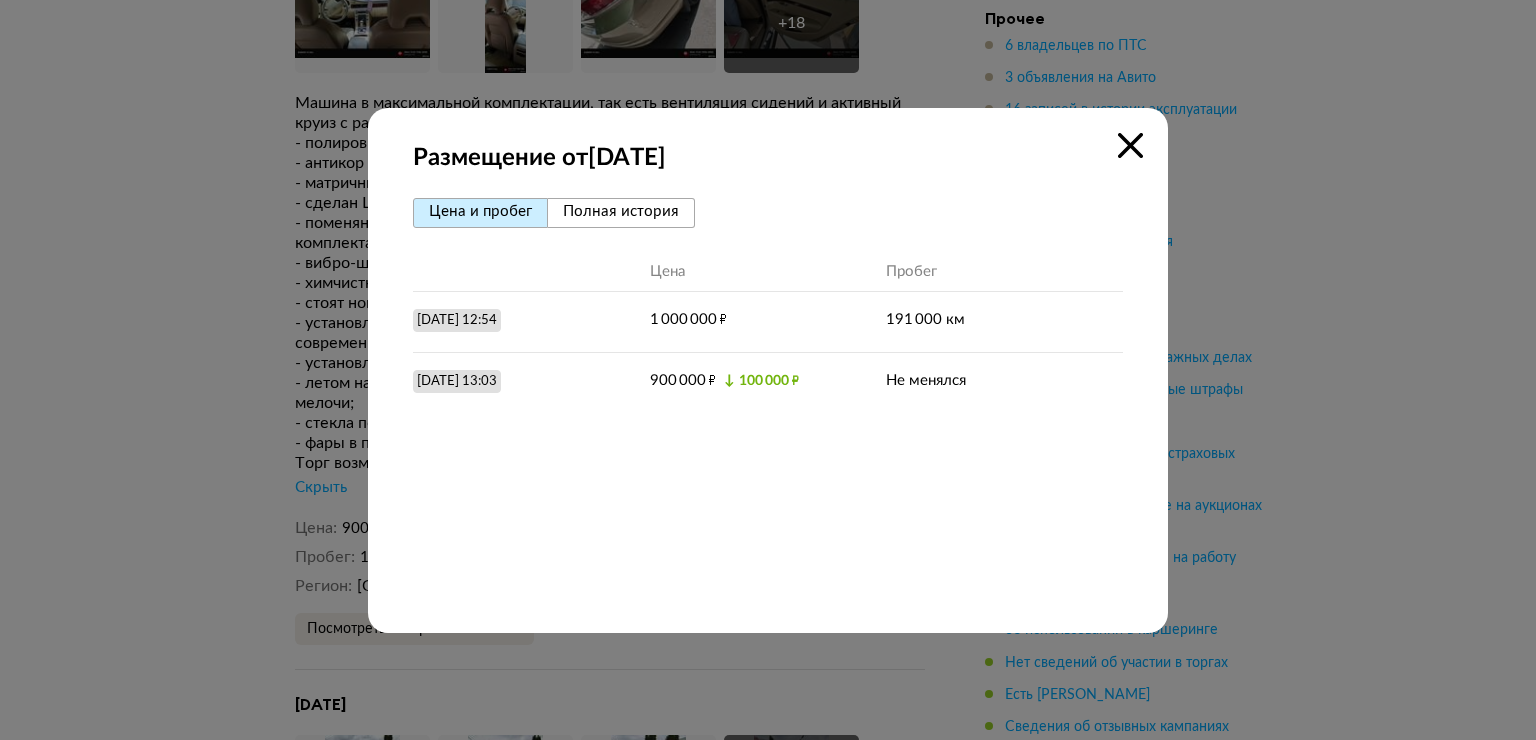 click on "Полная история" at bounding box center (621, 211) 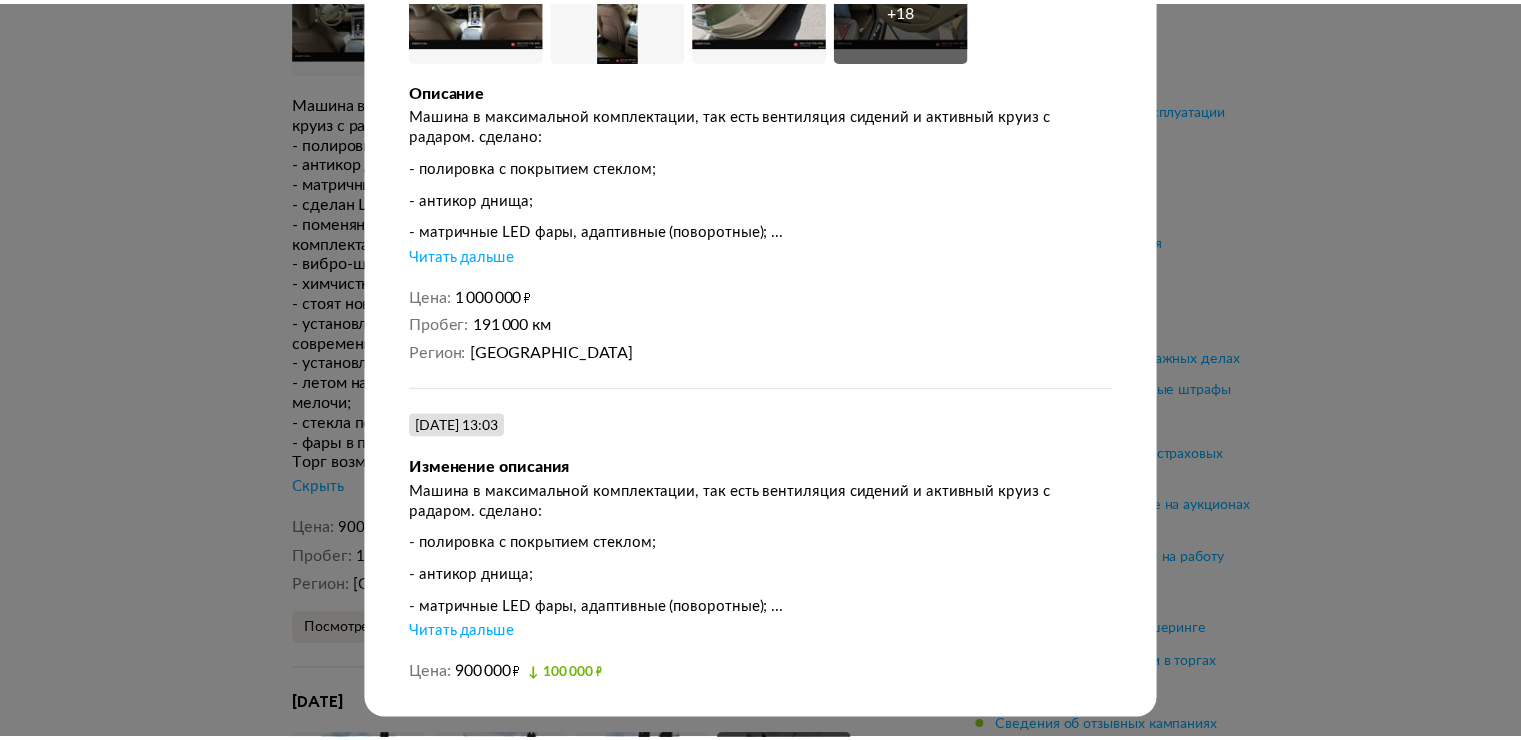 scroll, scrollTop: 0, scrollLeft: 0, axis: both 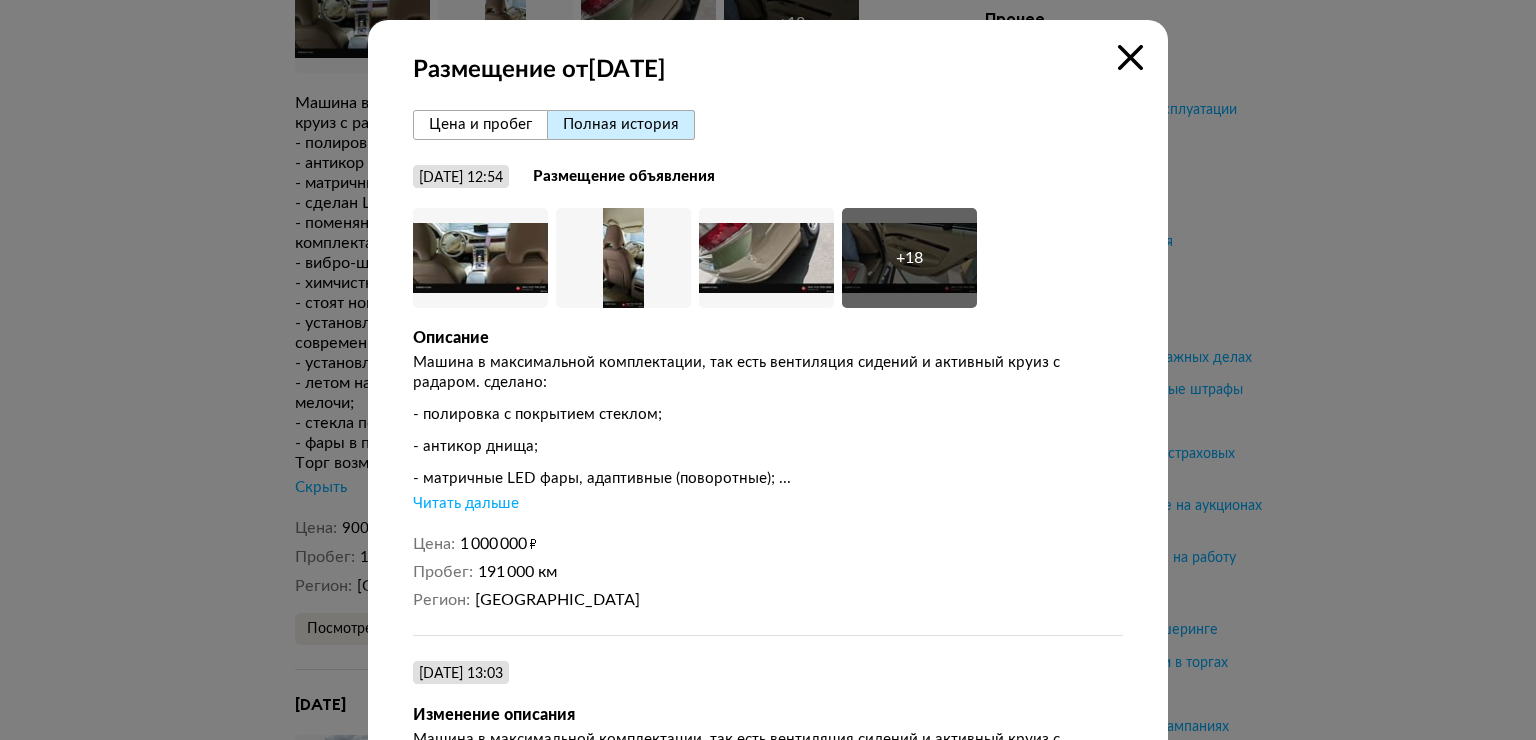 click at bounding box center [1130, 57] 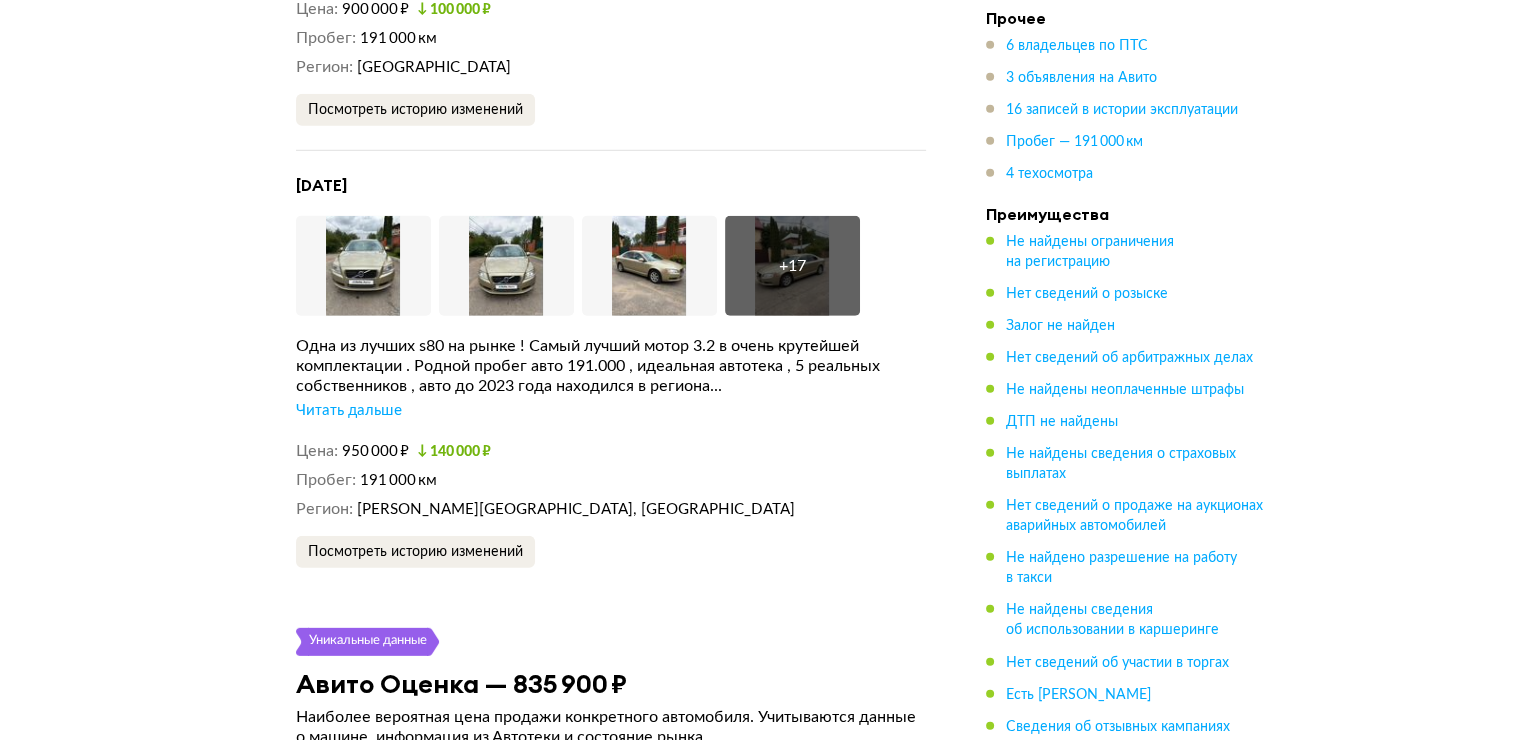 scroll, scrollTop: 5838, scrollLeft: 0, axis: vertical 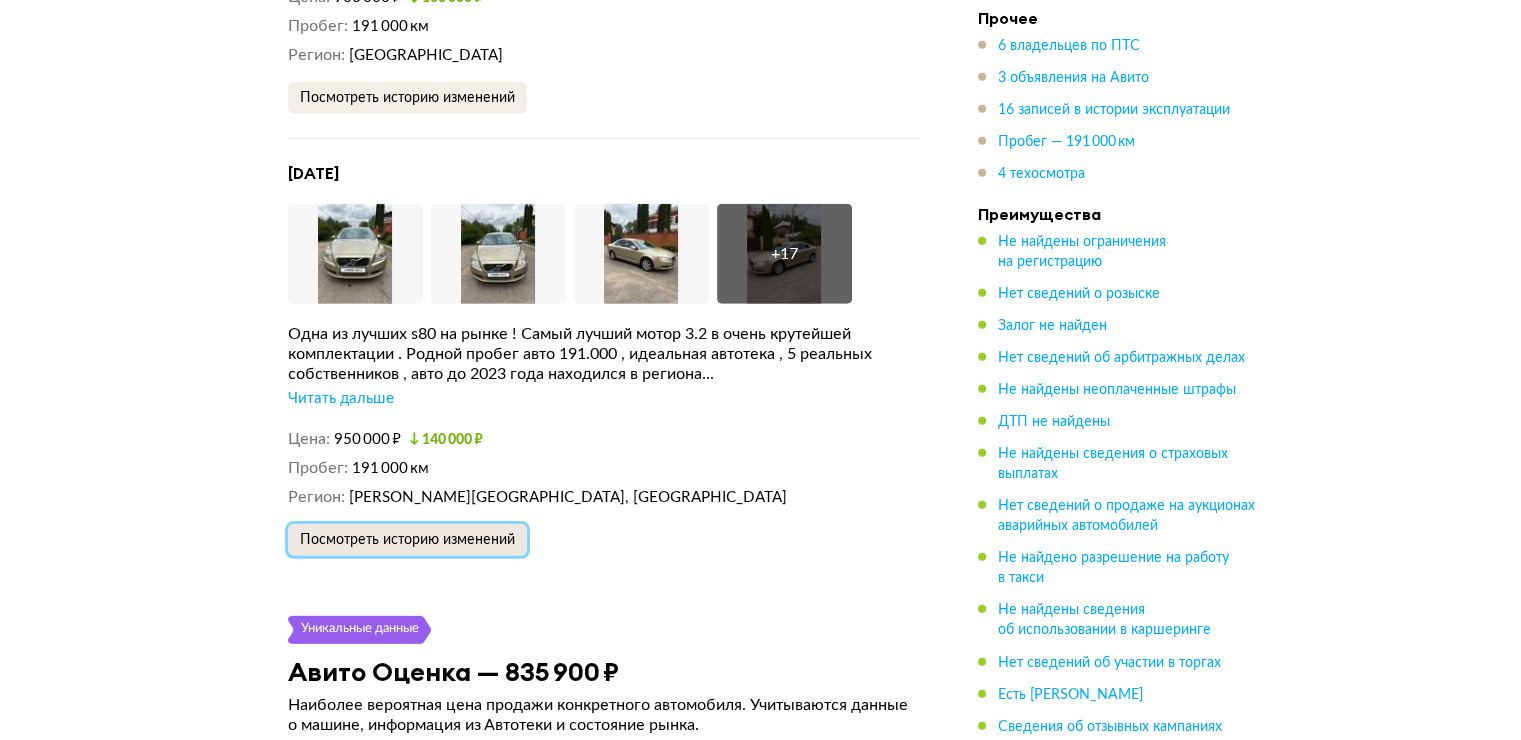click on "Посмотреть историю изменений" at bounding box center (407, 540) 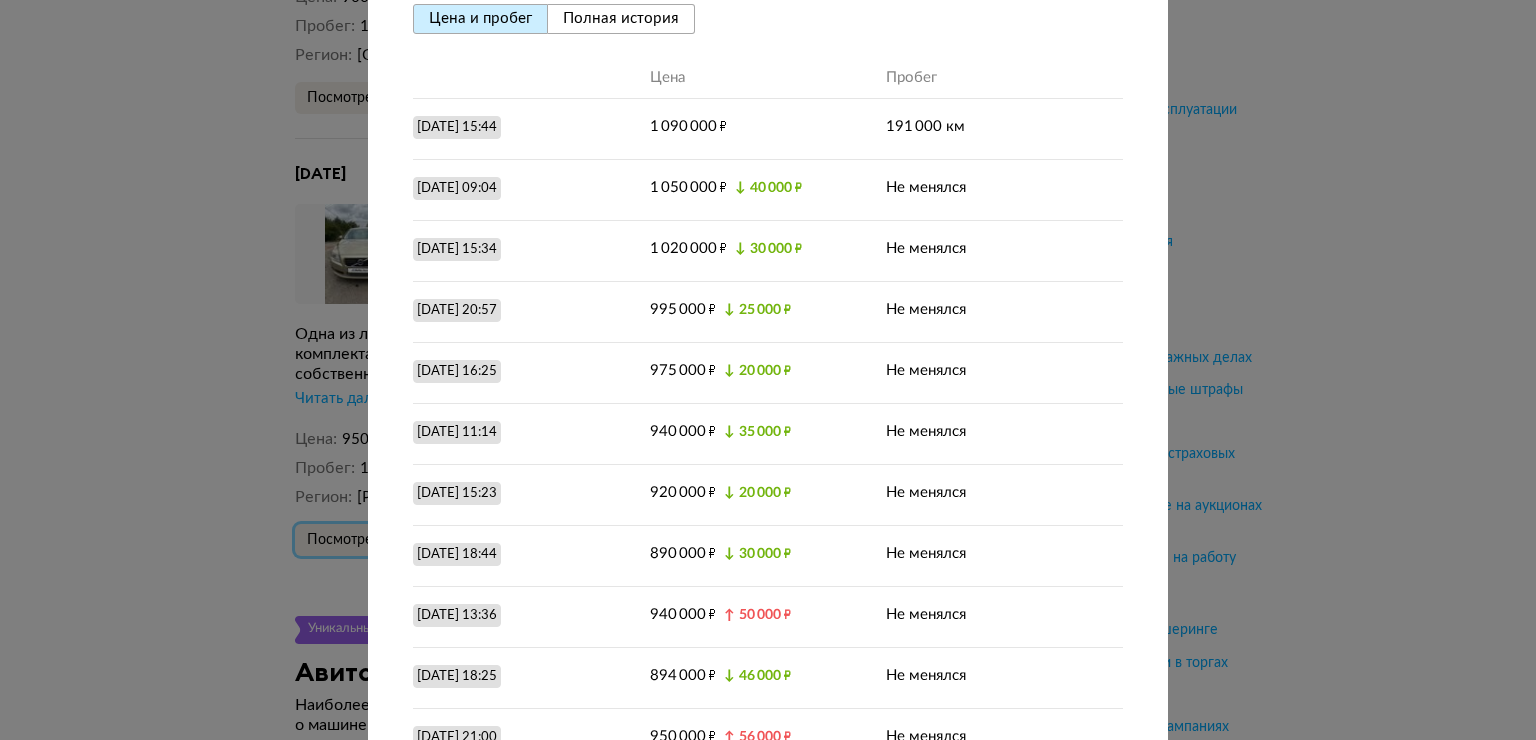scroll, scrollTop: 0, scrollLeft: 0, axis: both 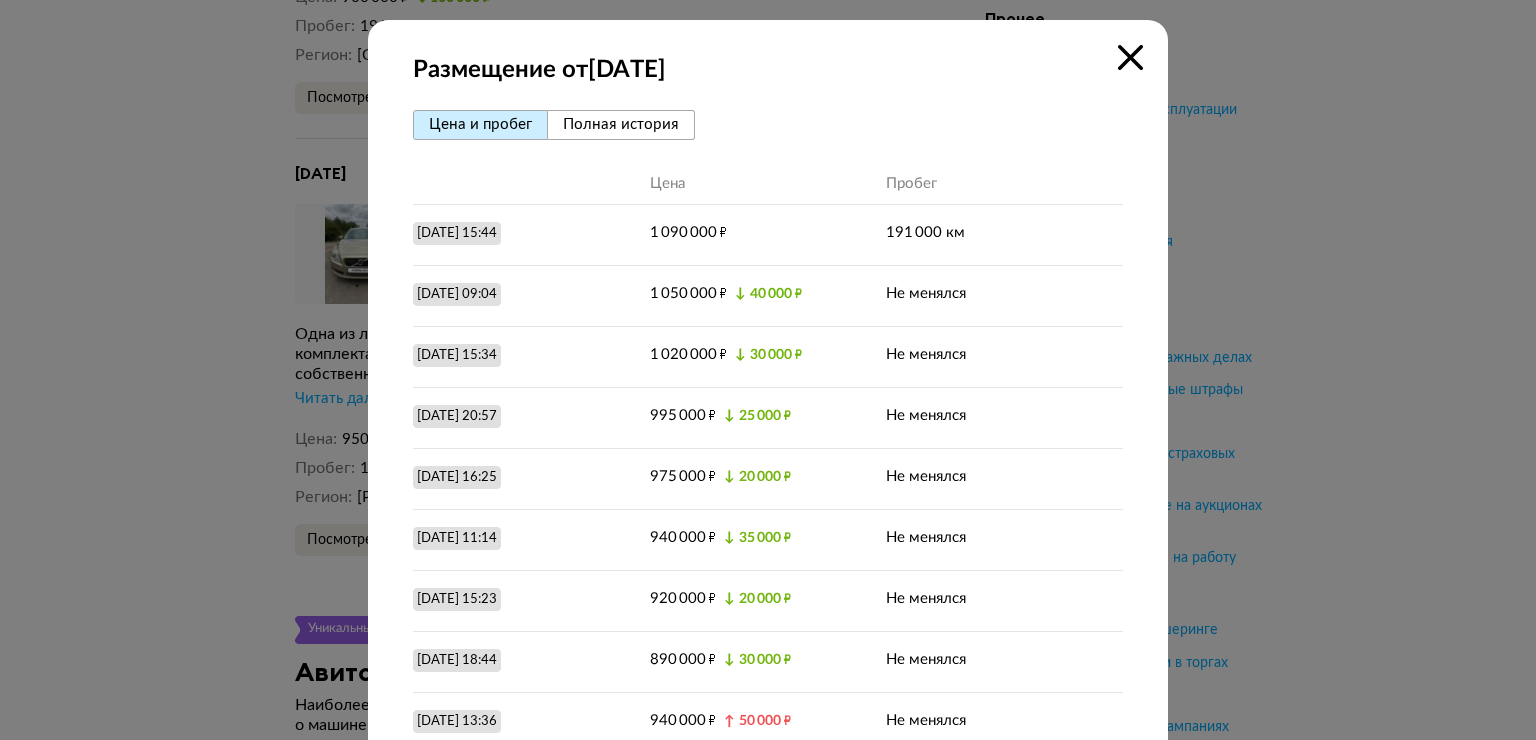 click on "Полная история" at bounding box center [621, 124] 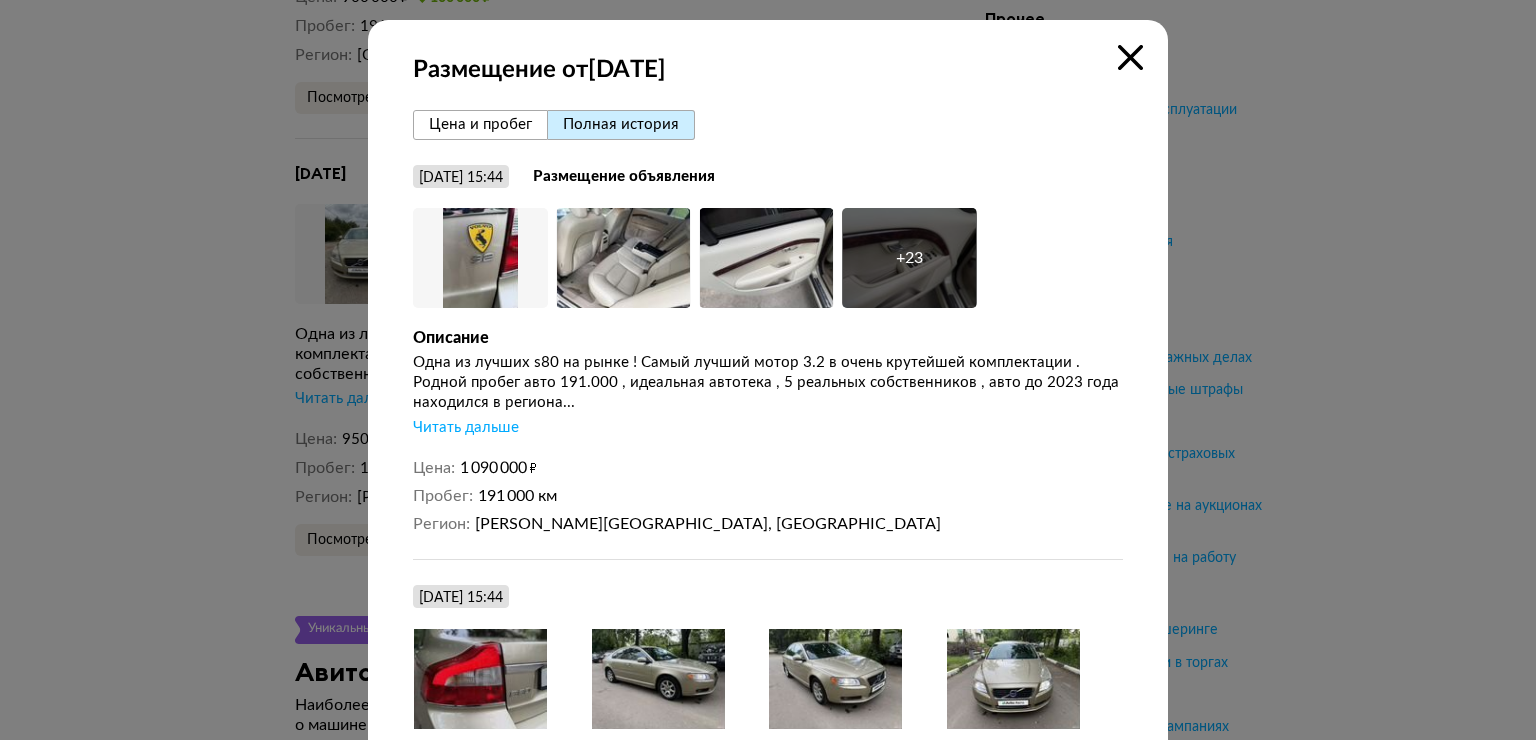 click on "Читать дальше" at bounding box center (466, 428) 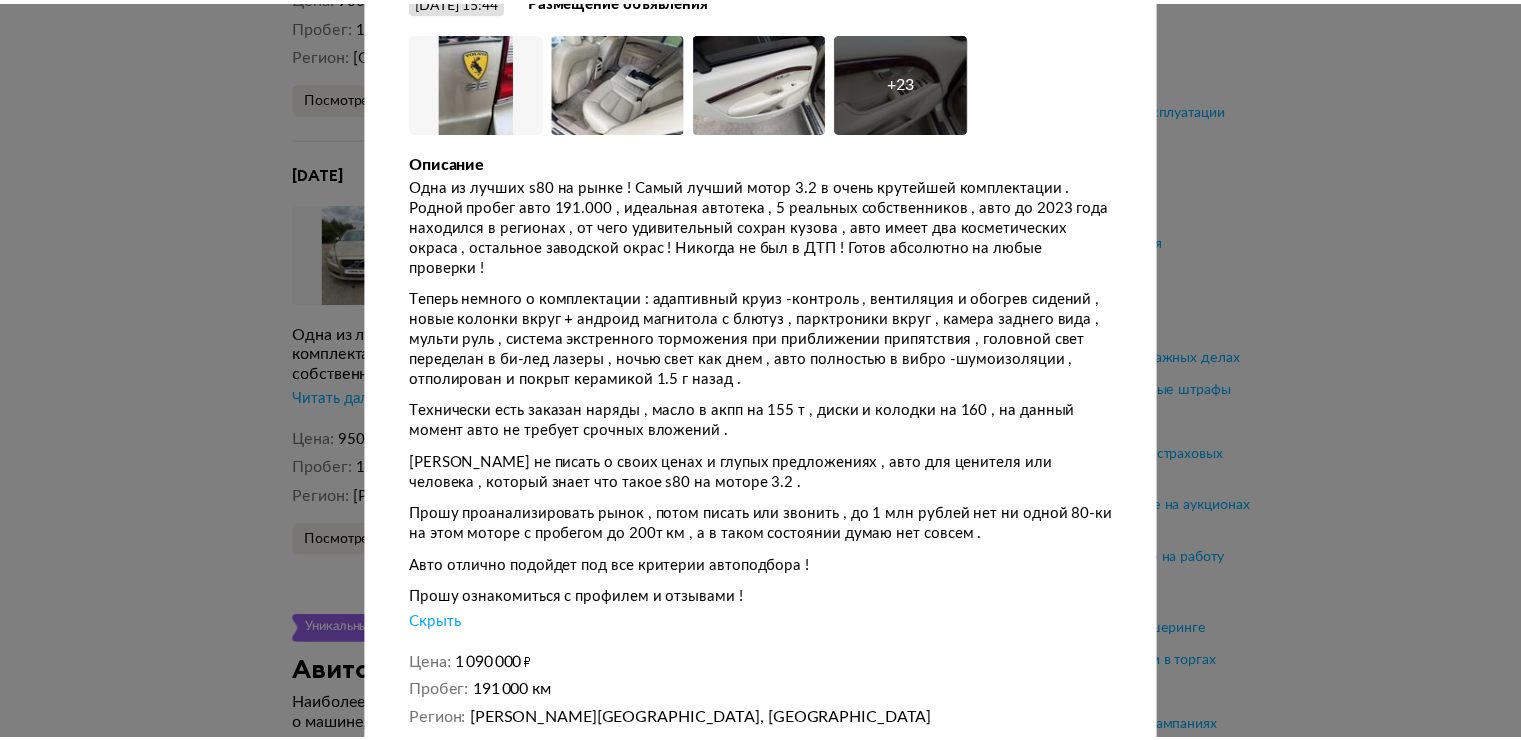 scroll, scrollTop: 0, scrollLeft: 0, axis: both 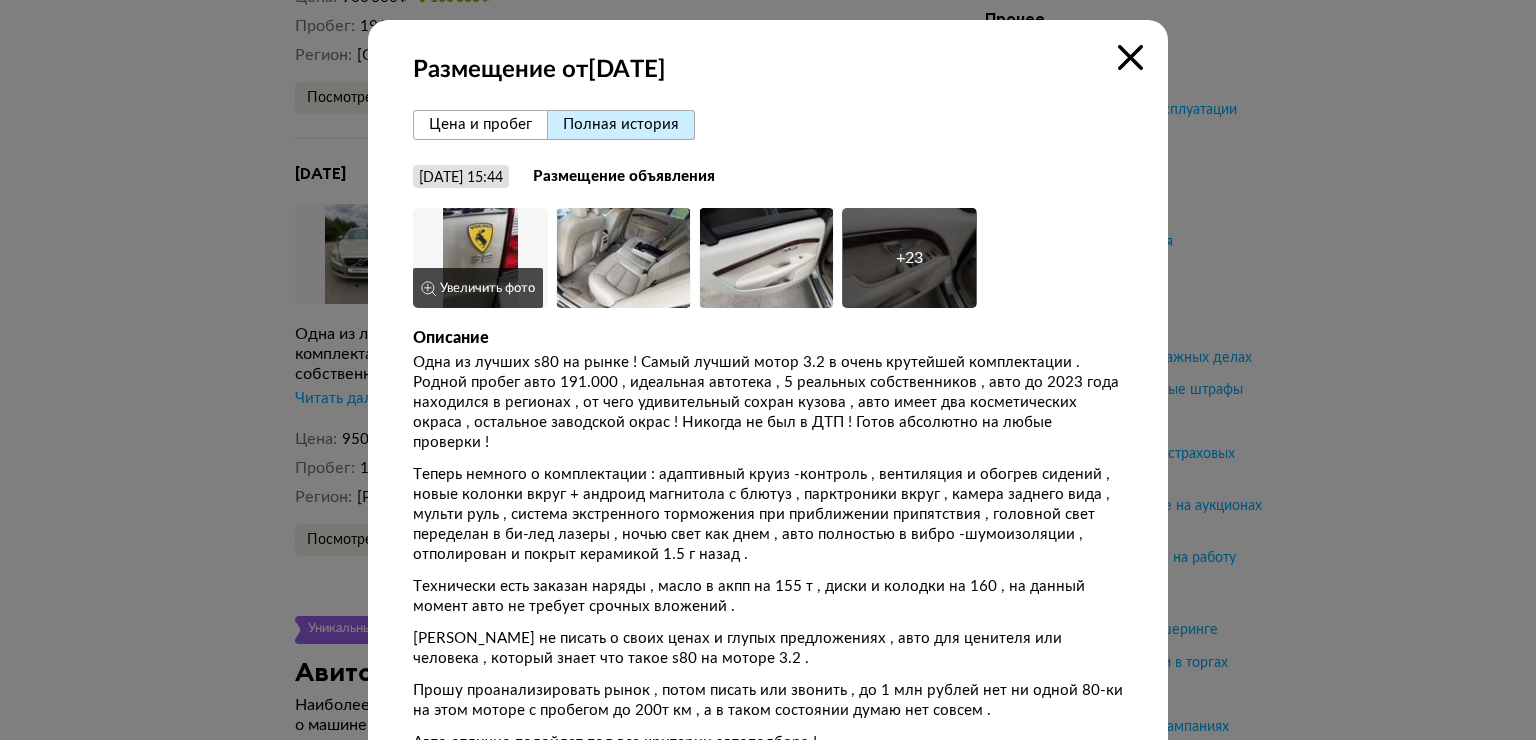 click at bounding box center (480, 258) 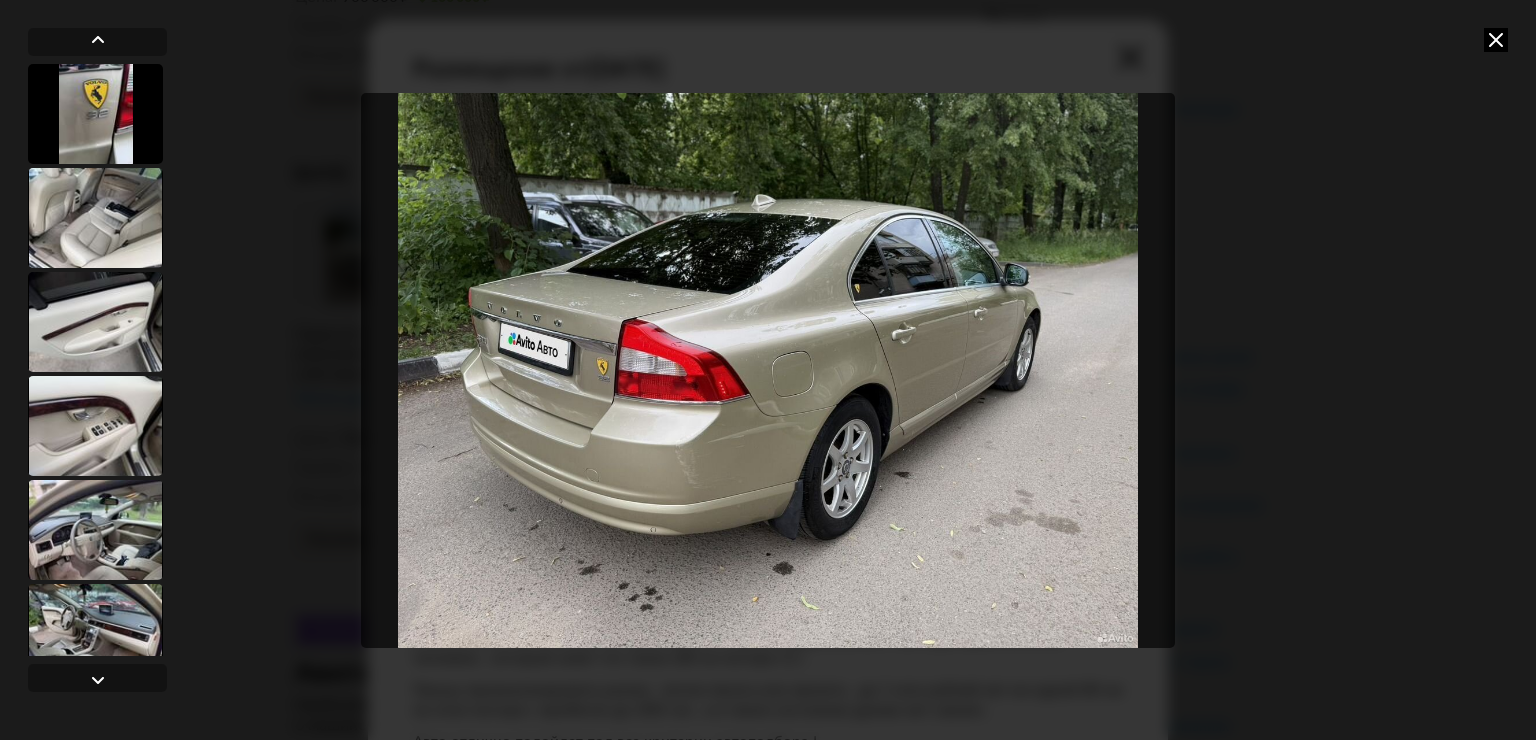 click at bounding box center (1496, 40) 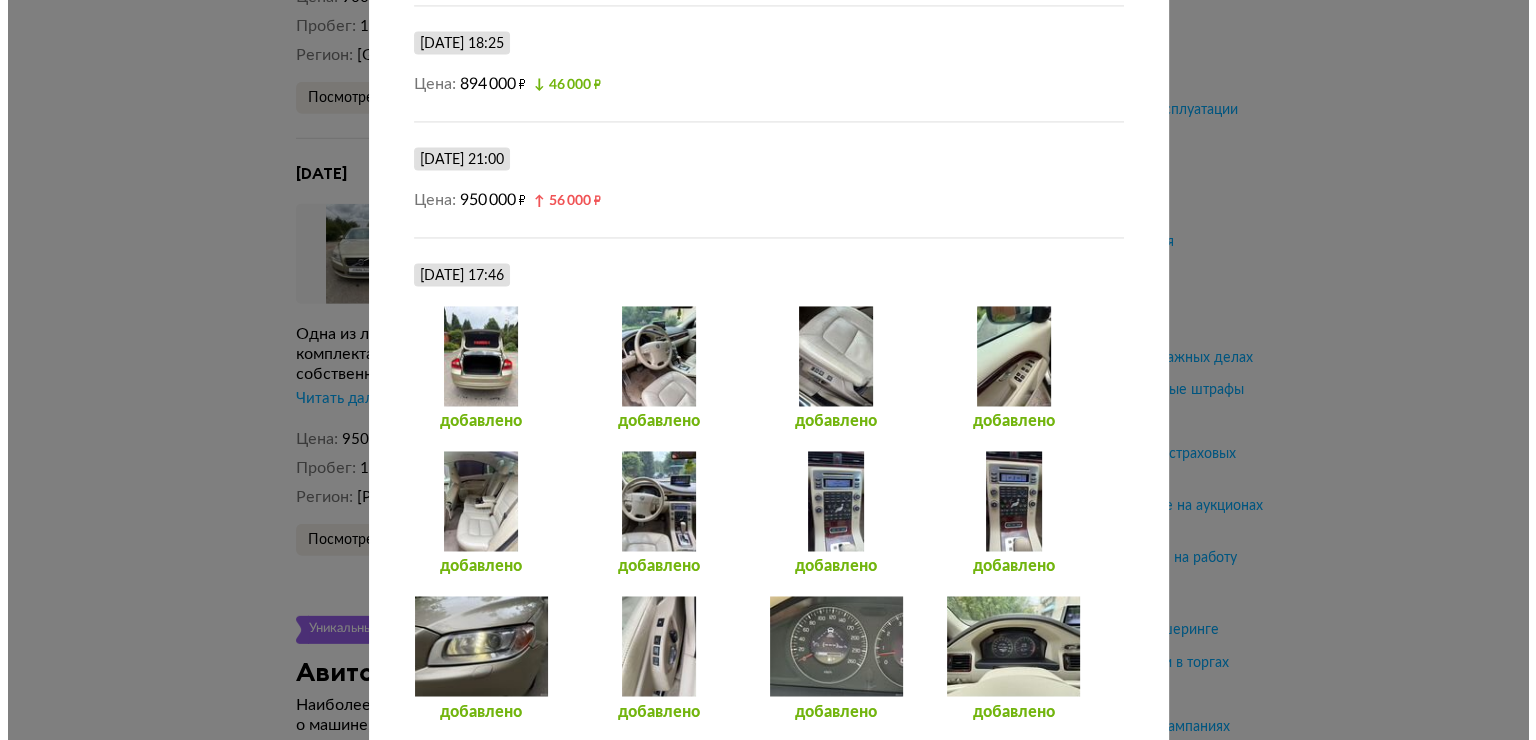scroll, scrollTop: 3300, scrollLeft: 0, axis: vertical 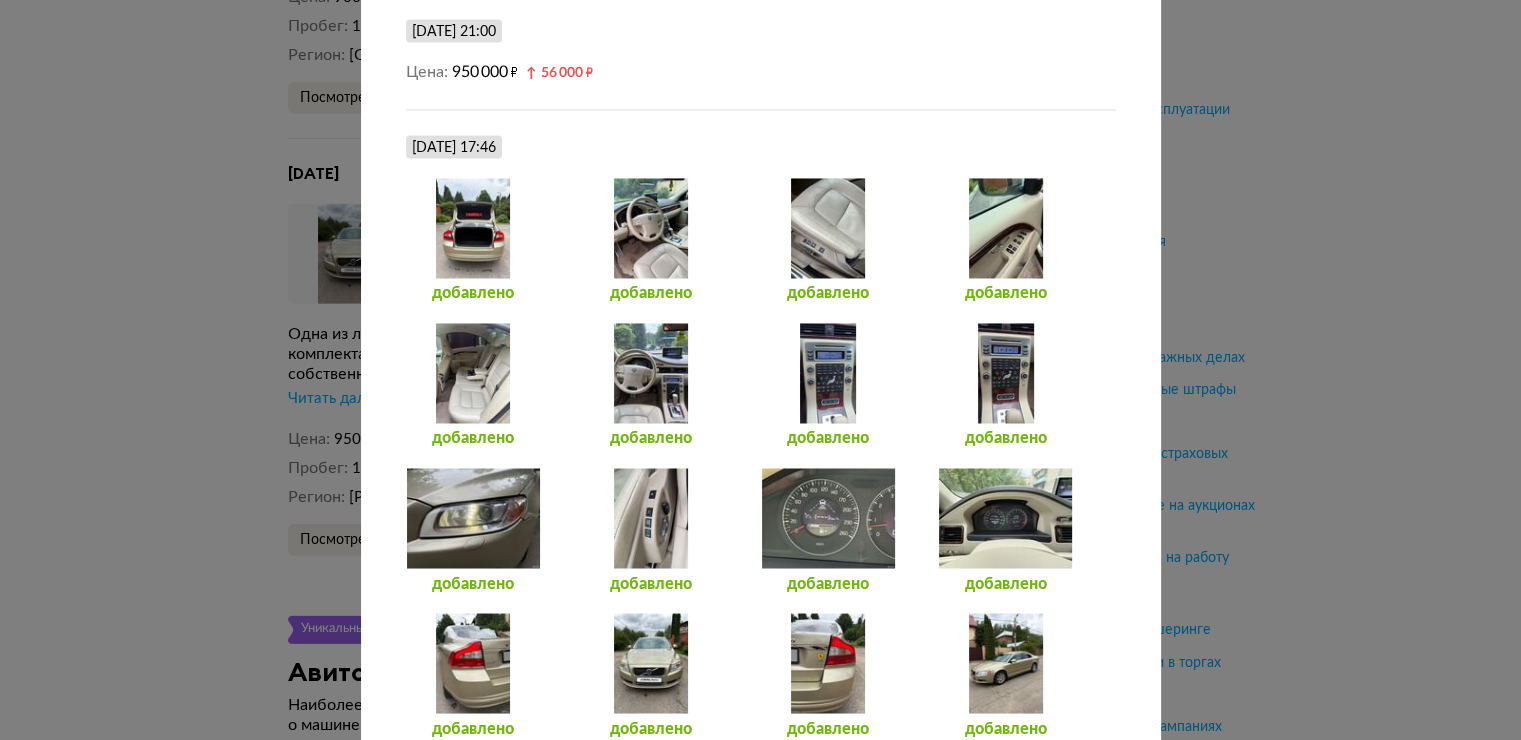 click at bounding box center [473, 228] 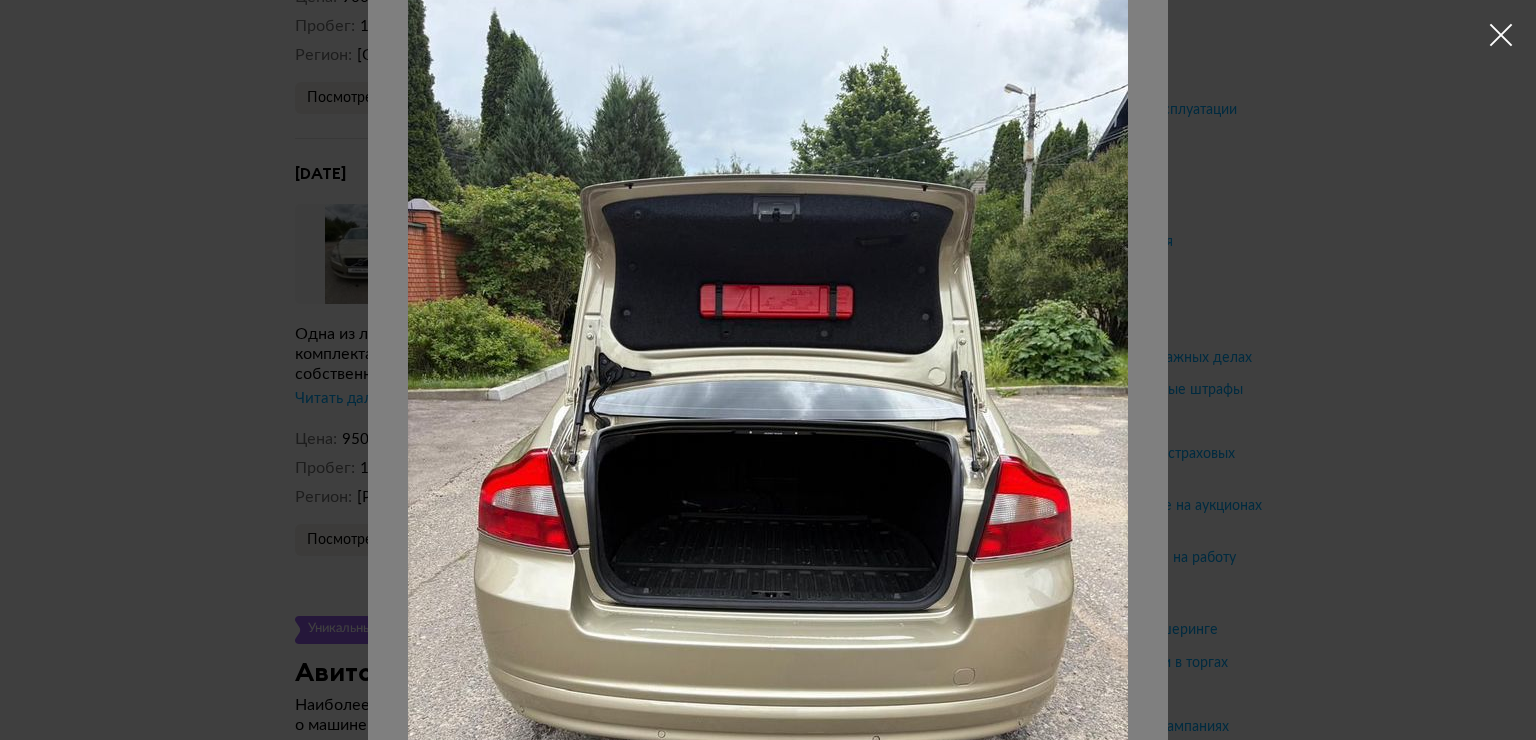 scroll, scrollTop: 100, scrollLeft: 0, axis: vertical 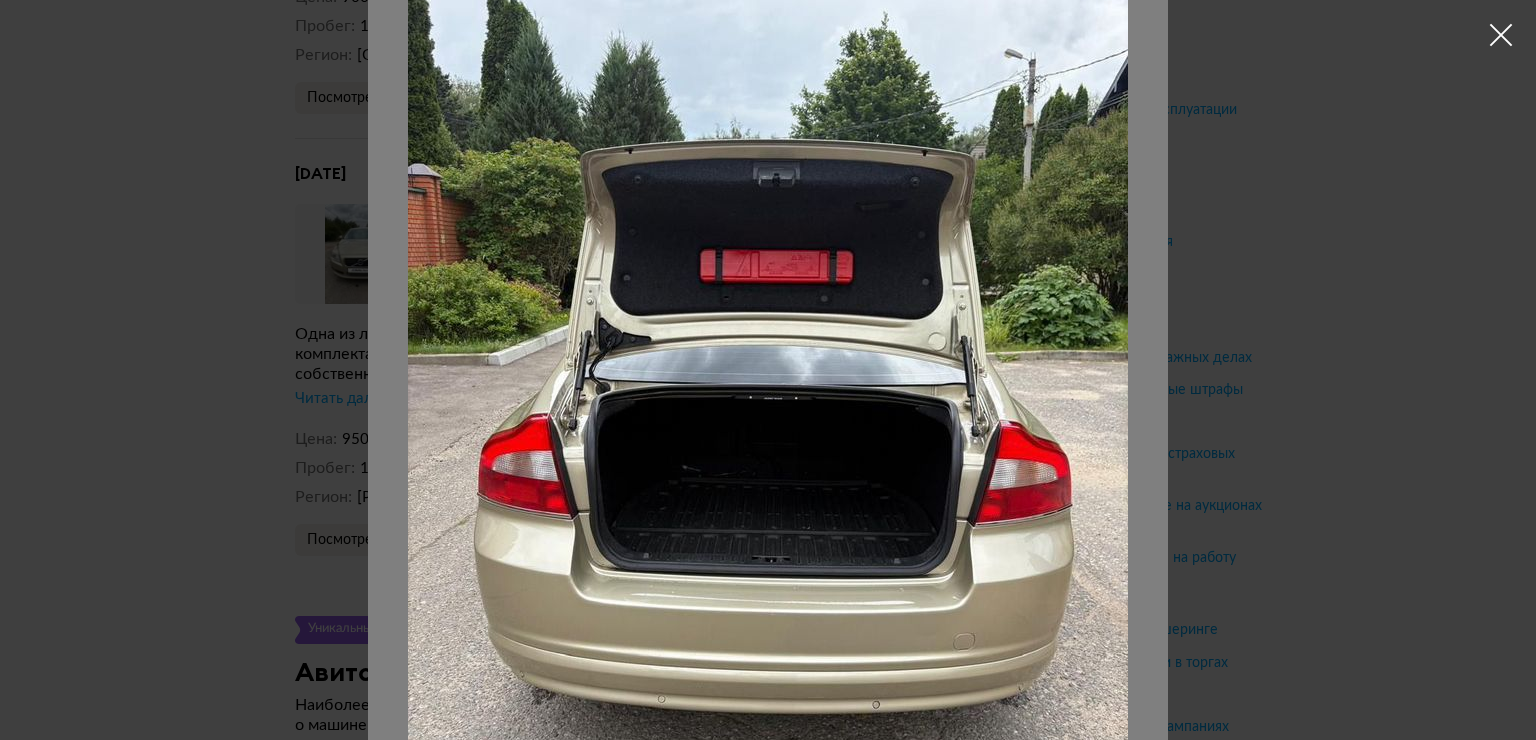 click at bounding box center [768, 400] 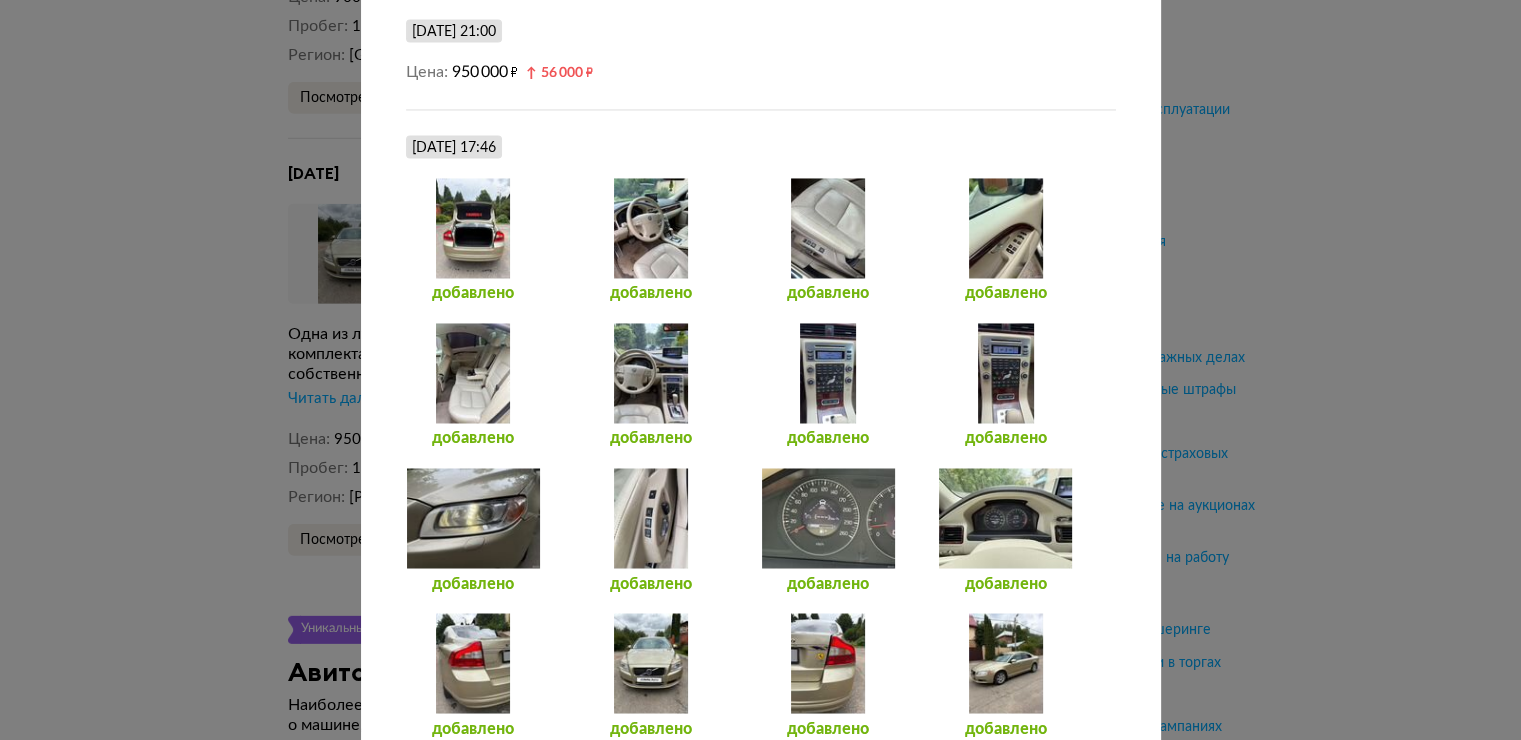 click at bounding box center [650, 228] 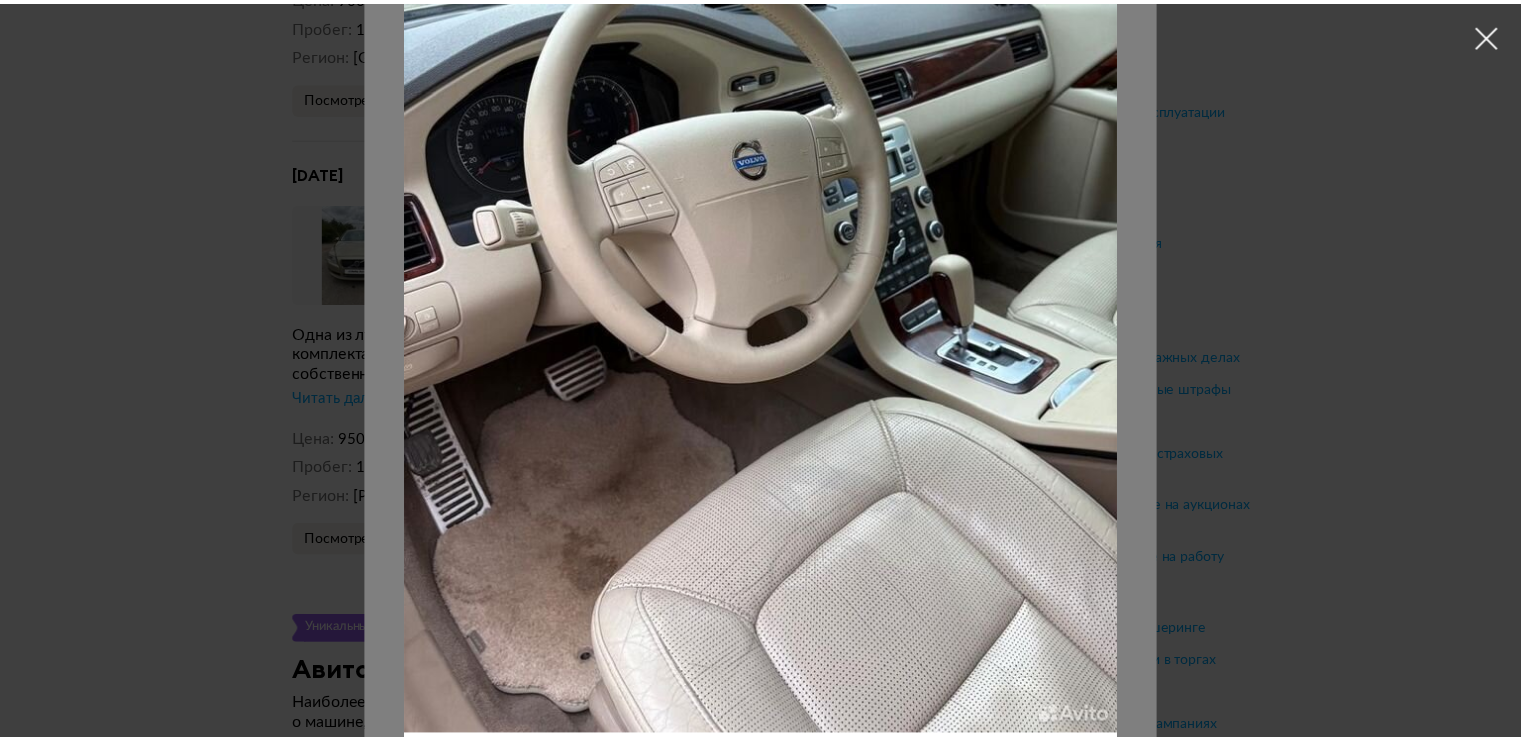 scroll, scrollTop: 295, scrollLeft: 0, axis: vertical 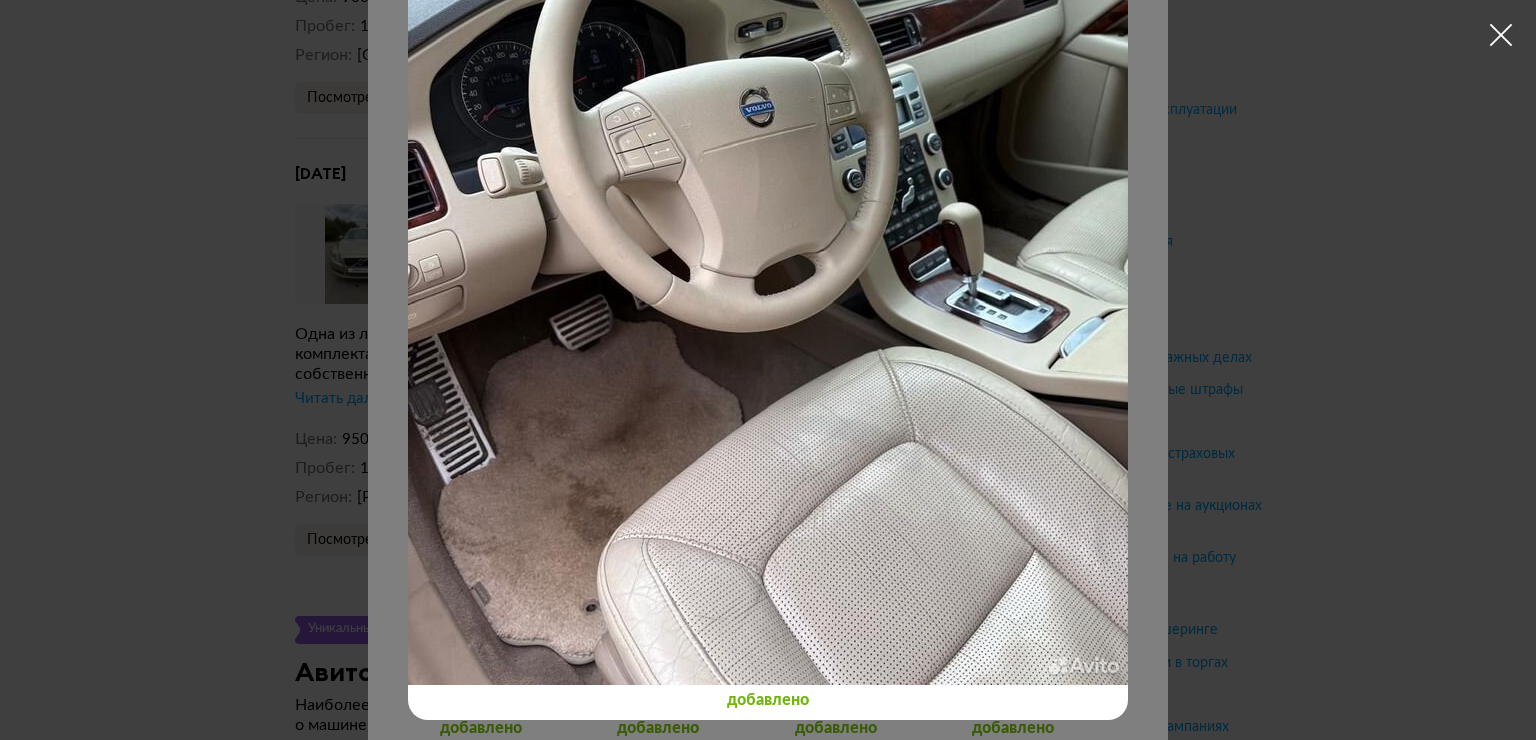 click at bounding box center [1501, 35] 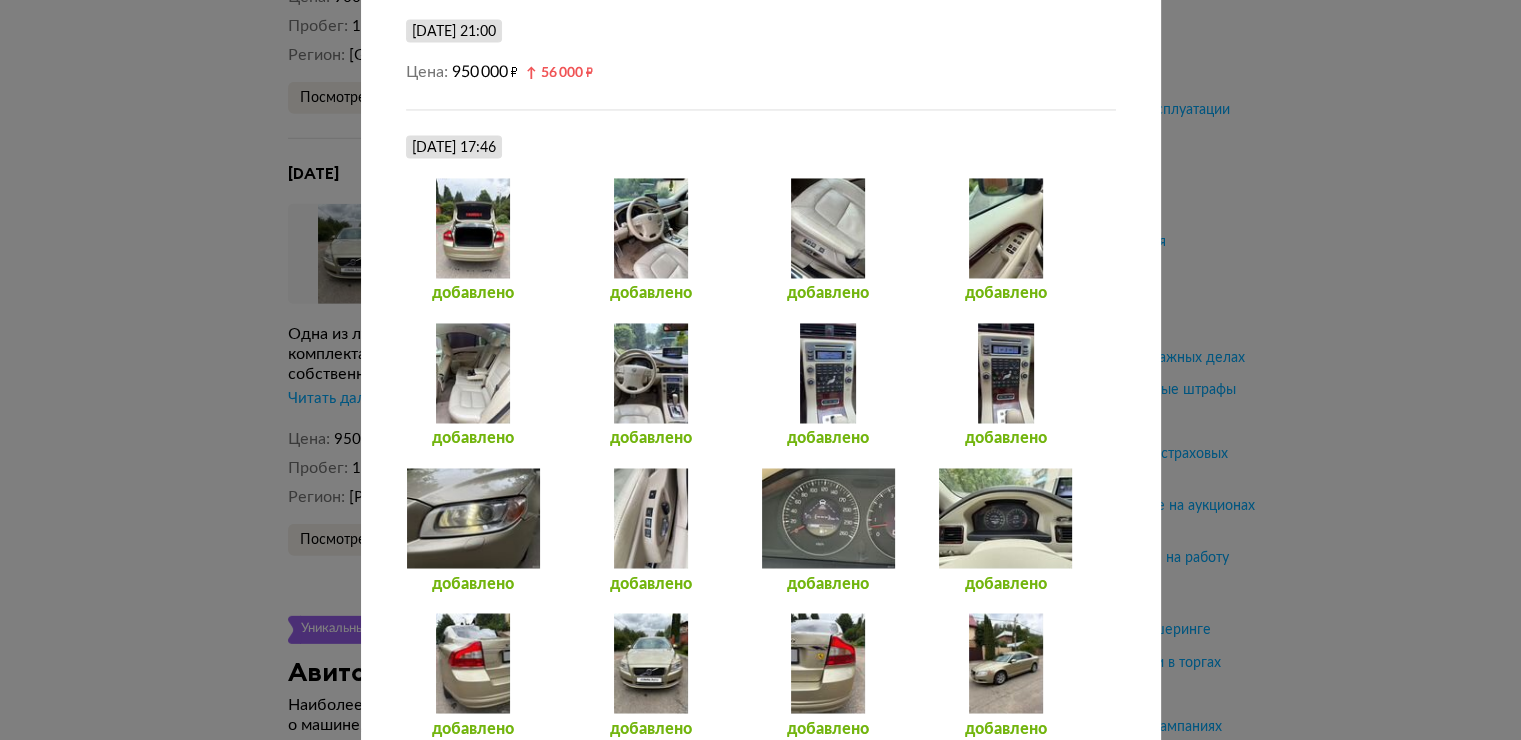 click at bounding box center [1005, 228] 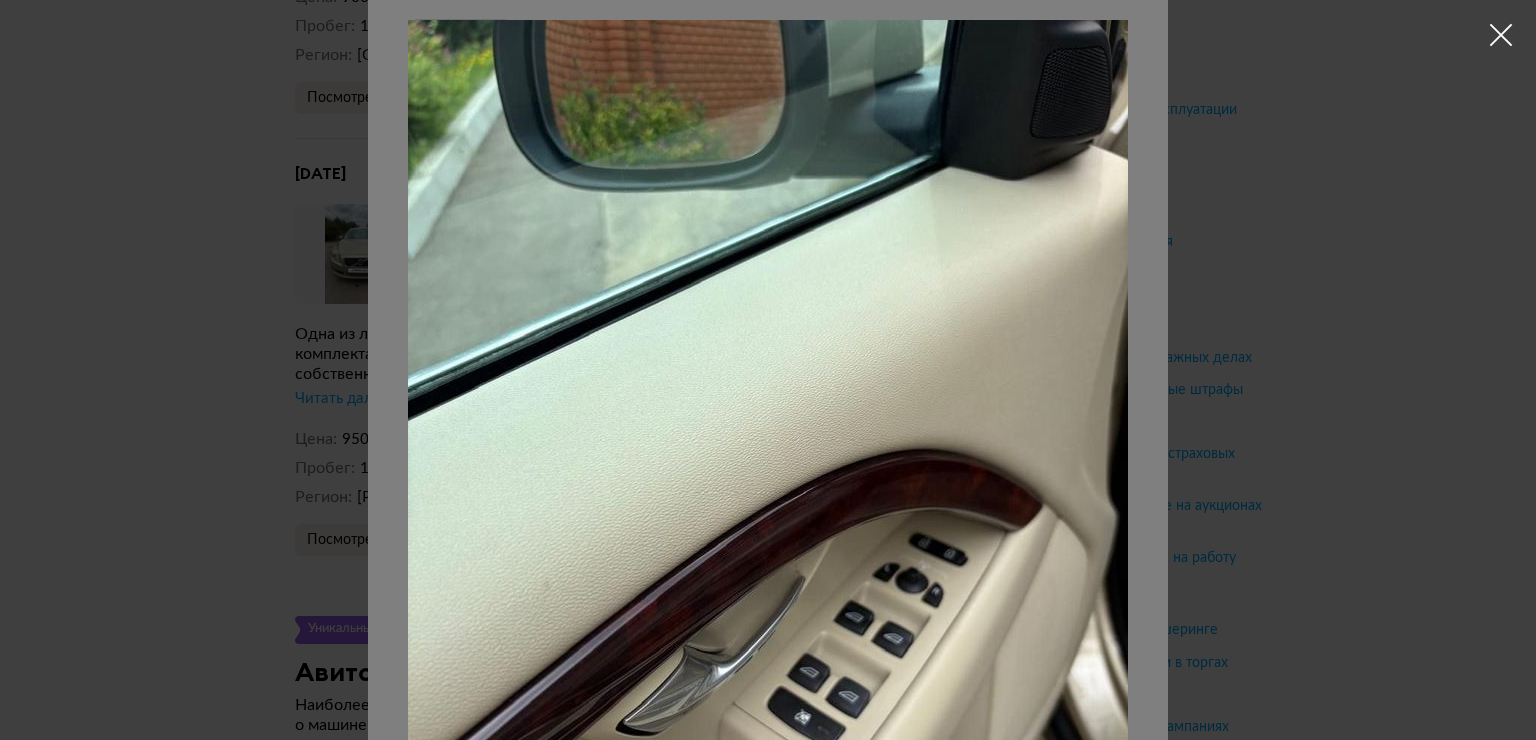 click at bounding box center (768, 370) 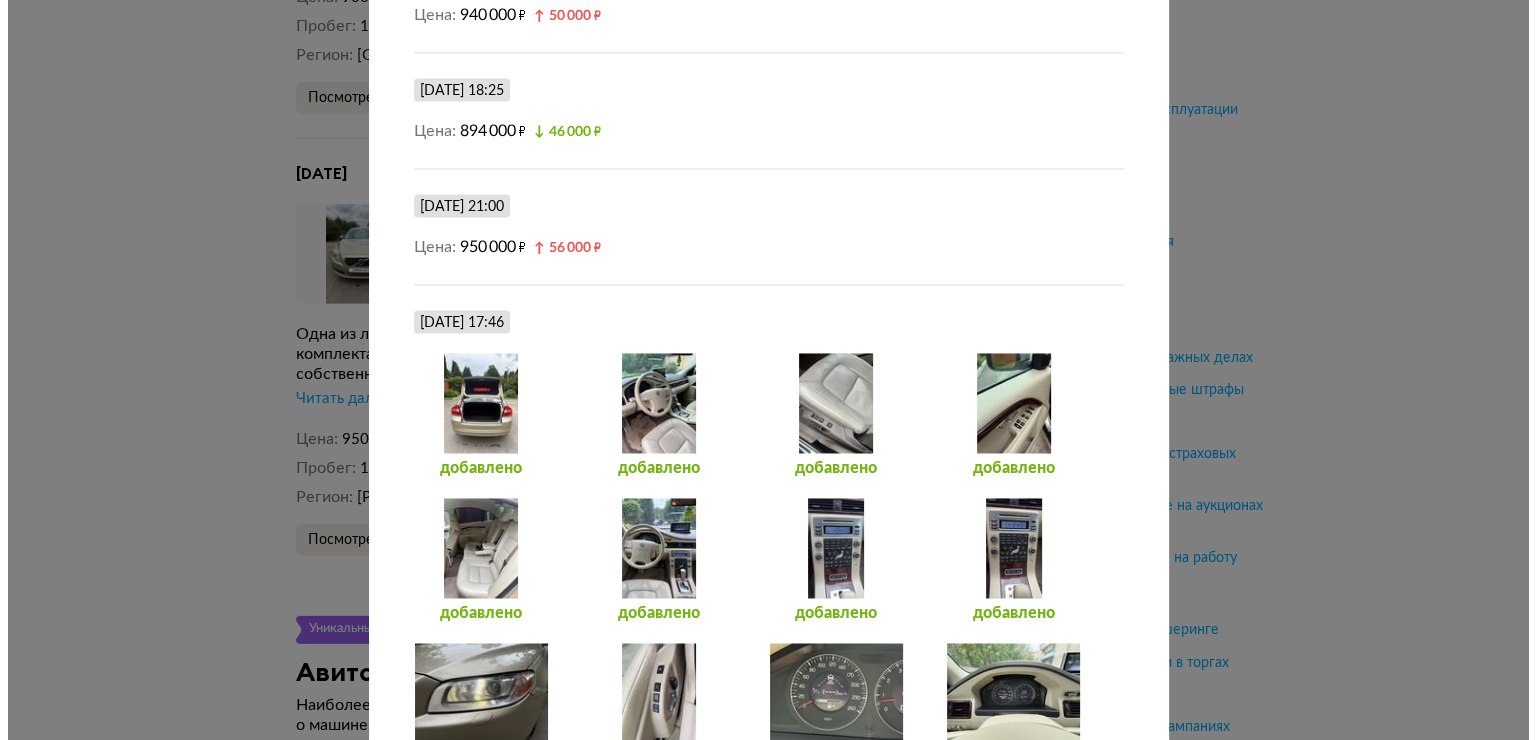 scroll, scrollTop: 3500, scrollLeft: 0, axis: vertical 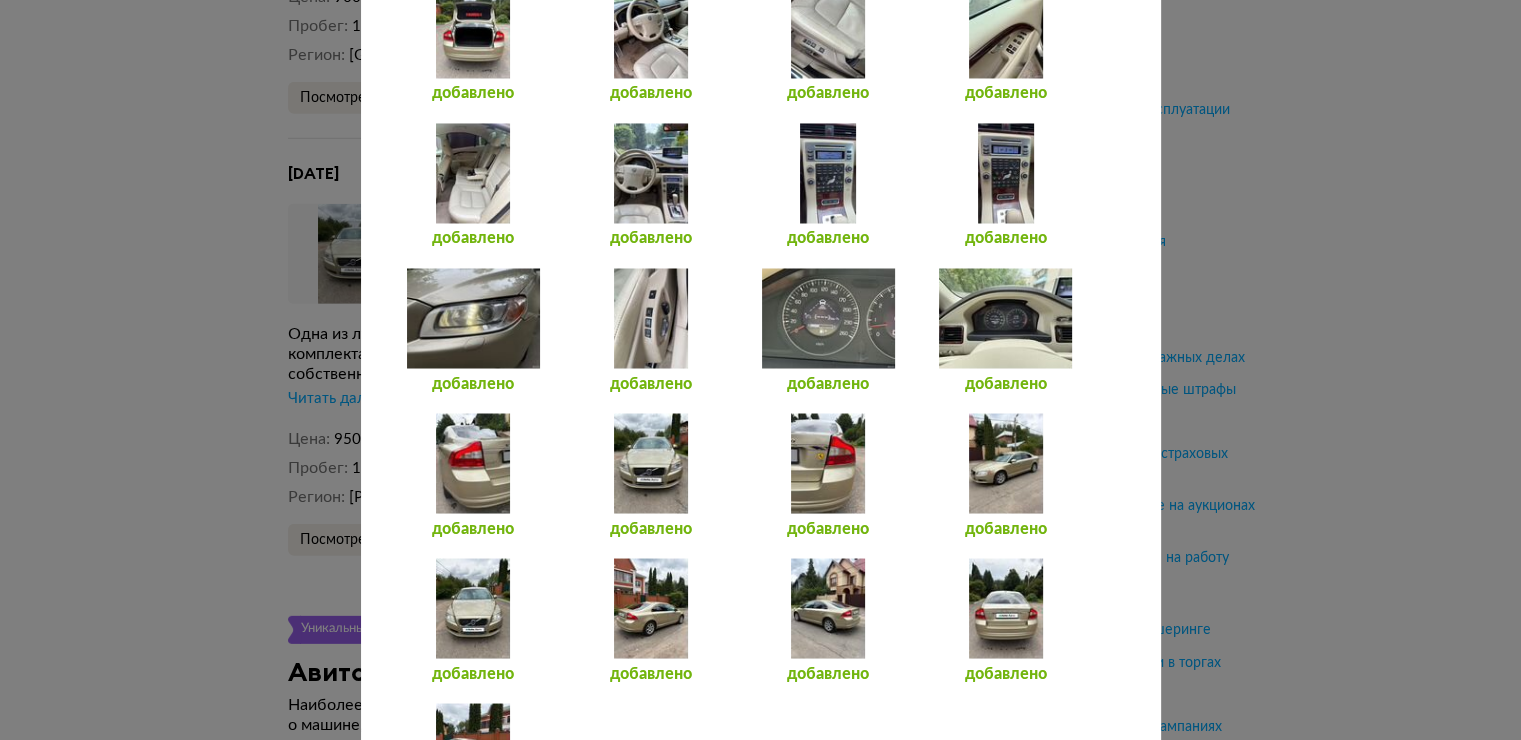 click at bounding box center (828, 318) 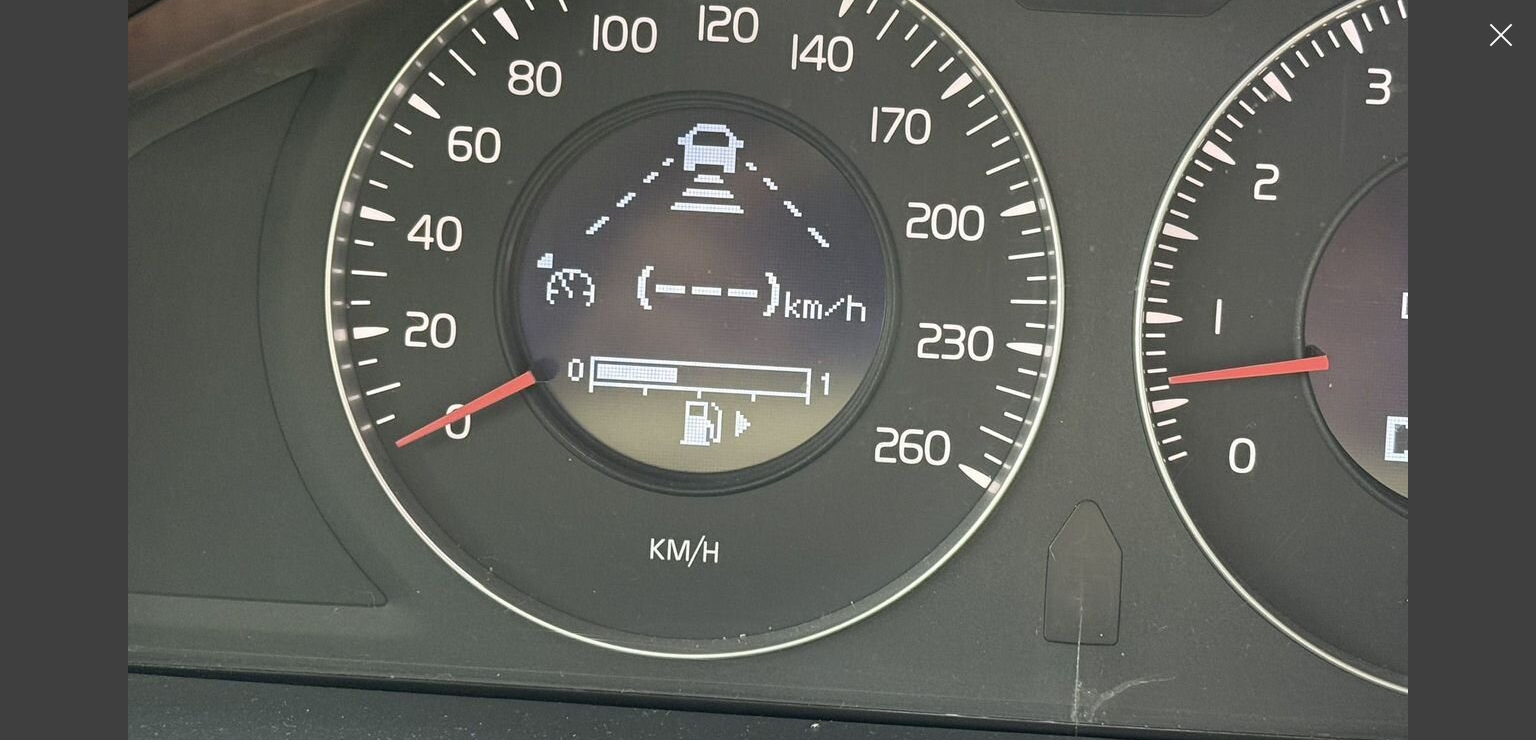 scroll, scrollTop: 95, scrollLeft: 0, axis: vertical 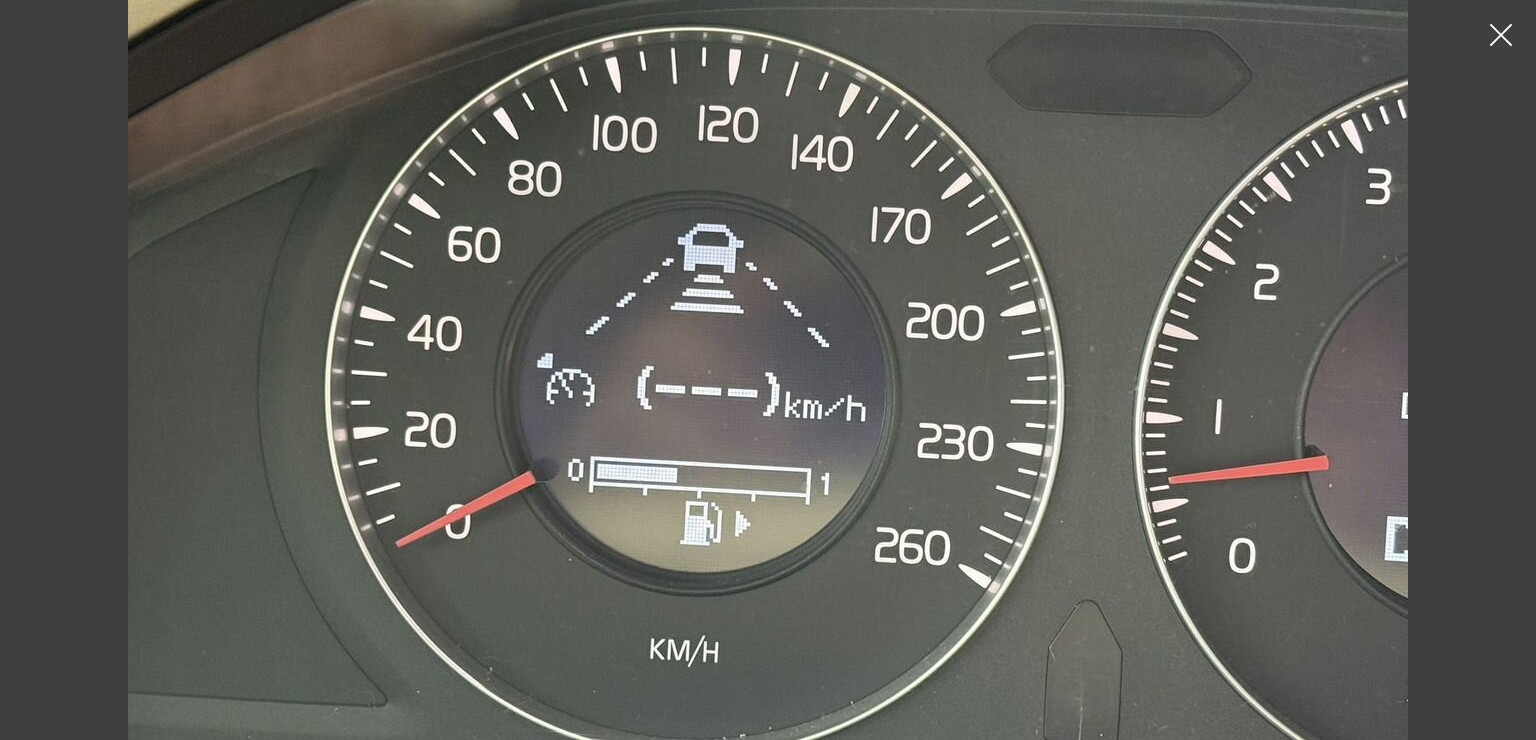 click at bounding box center [1501, 35] 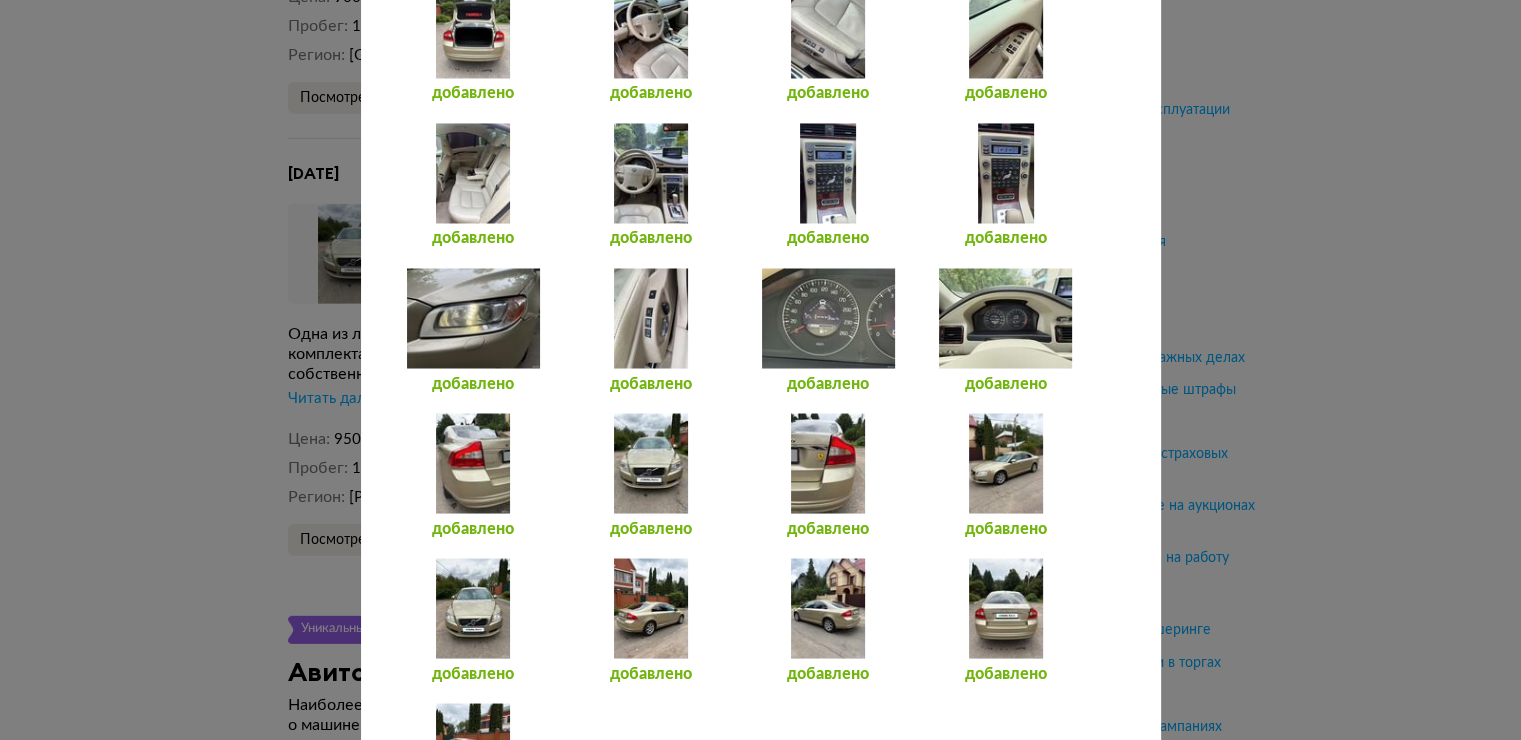 click at bounding box center [1005, 318] 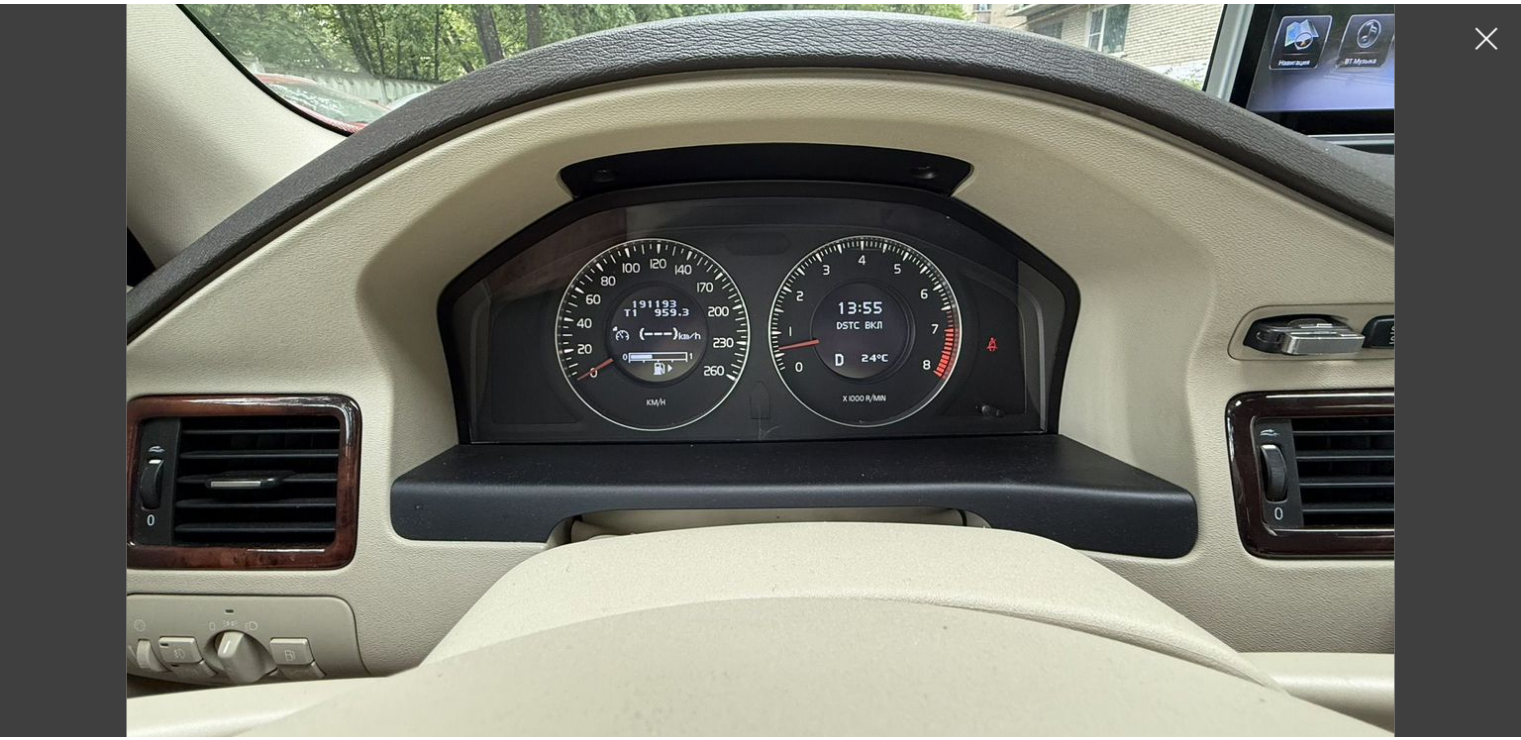 scroll, scrollTop: 295, scrollLeft: 0, axis: vertical 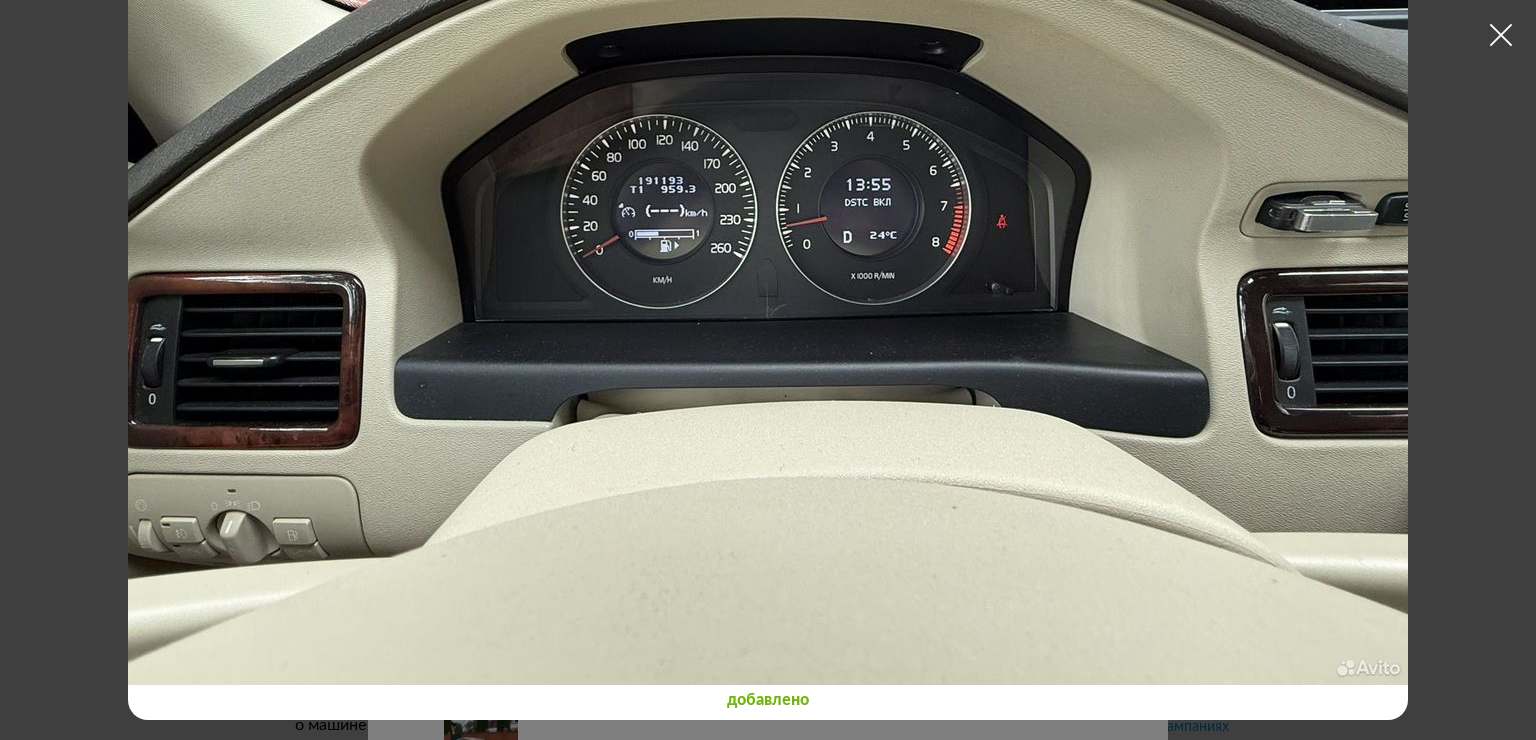 click at bounding box center (1501, 35) 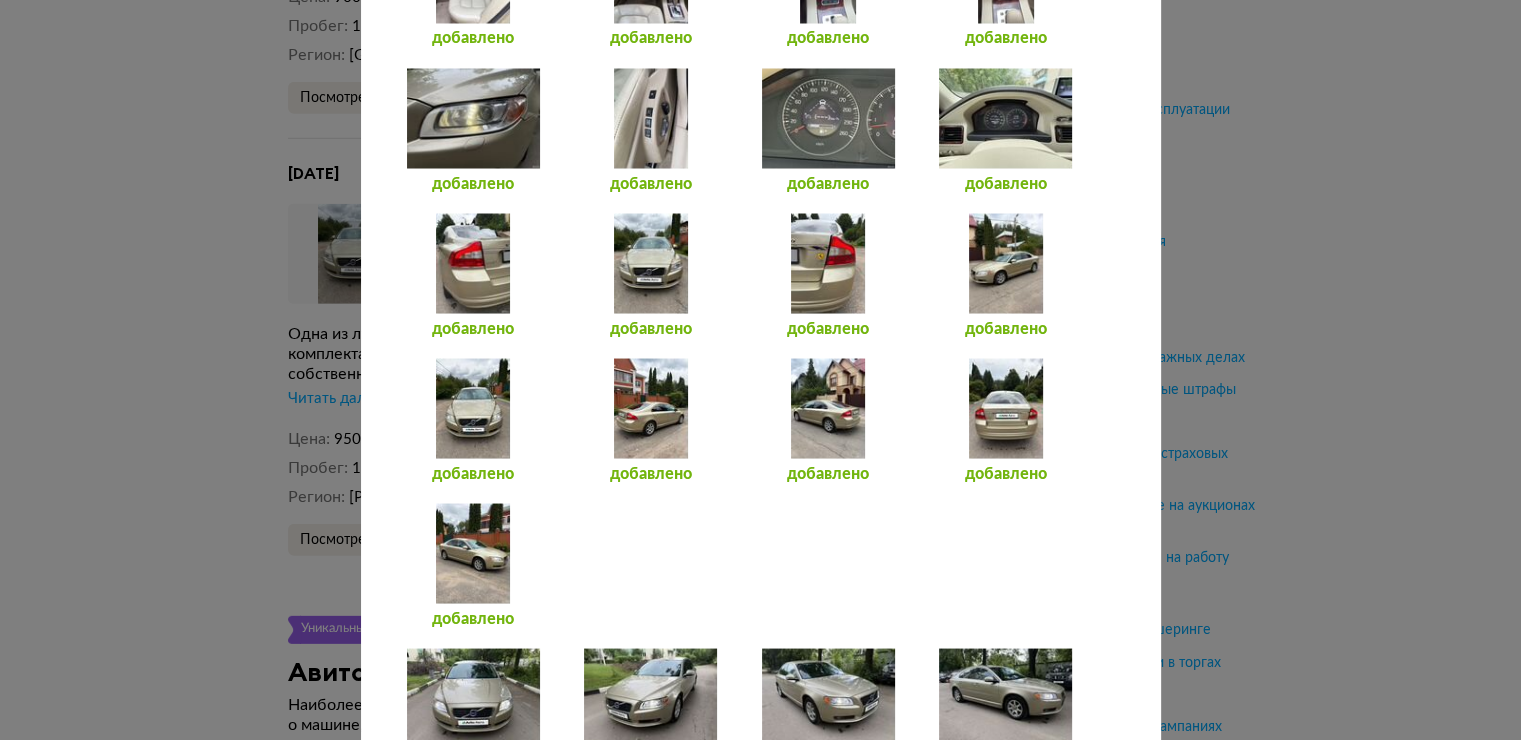 scroll, scrollTop: 3600, scrollLeft: 0, axis: vertical 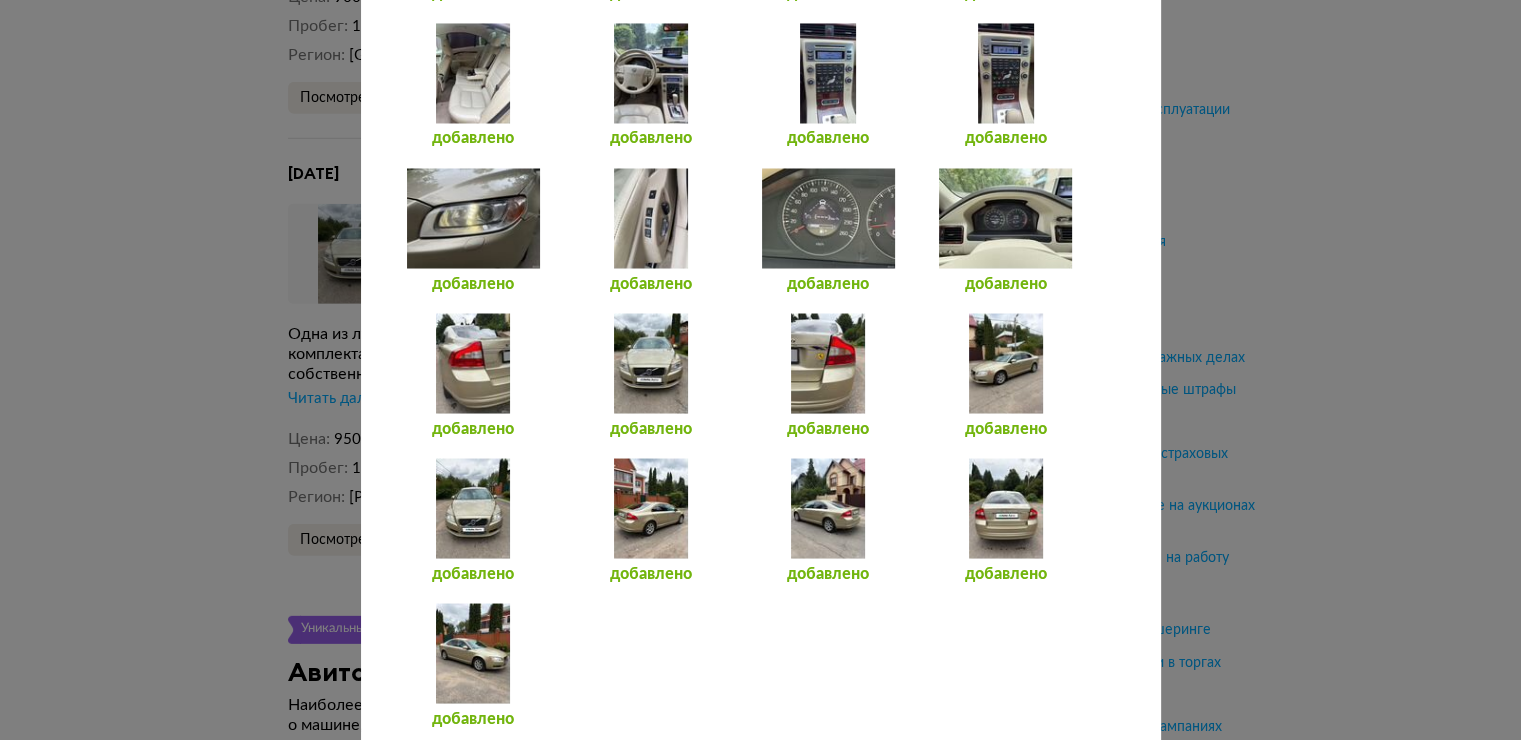 click at bounding box center (1005, 218) 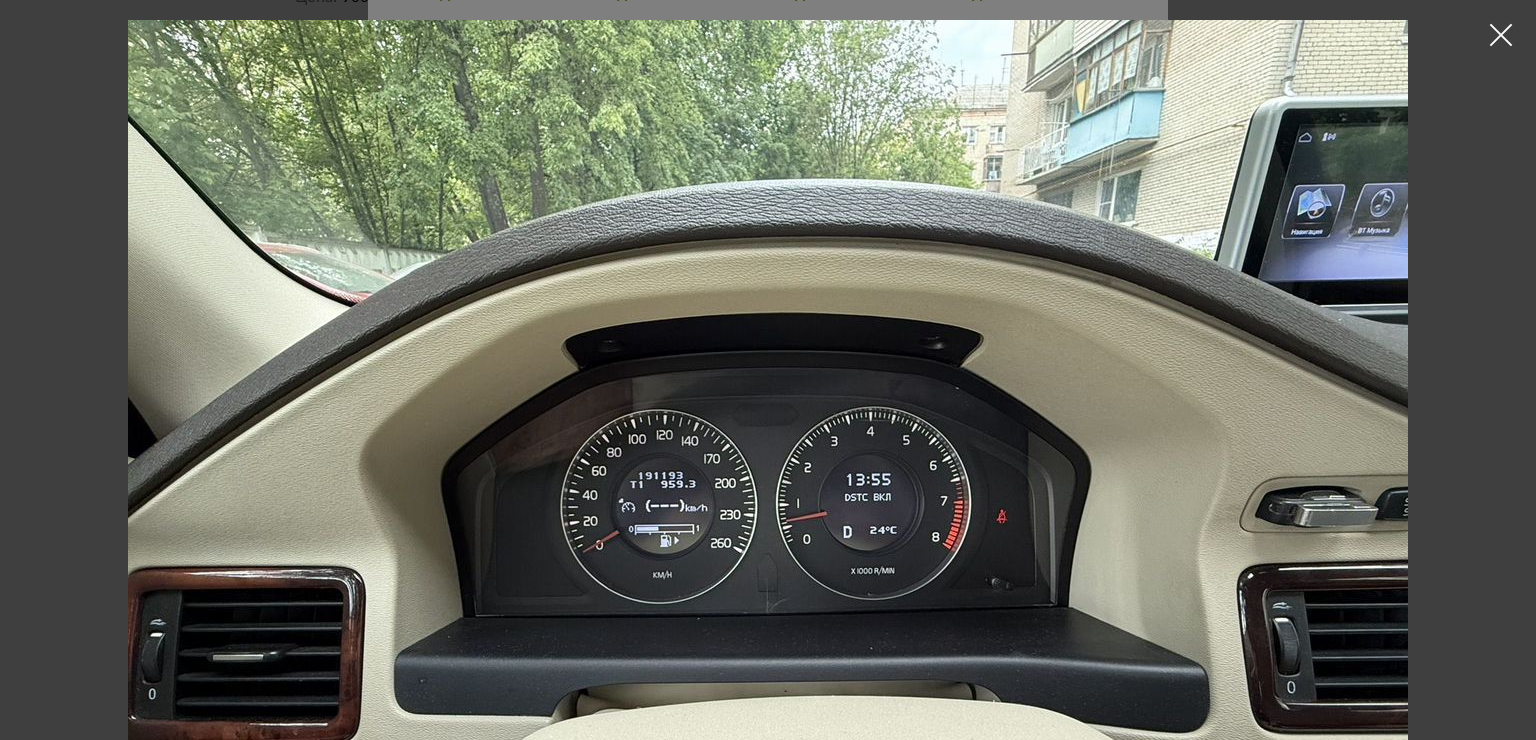 click at bounding box center [1501, 35] 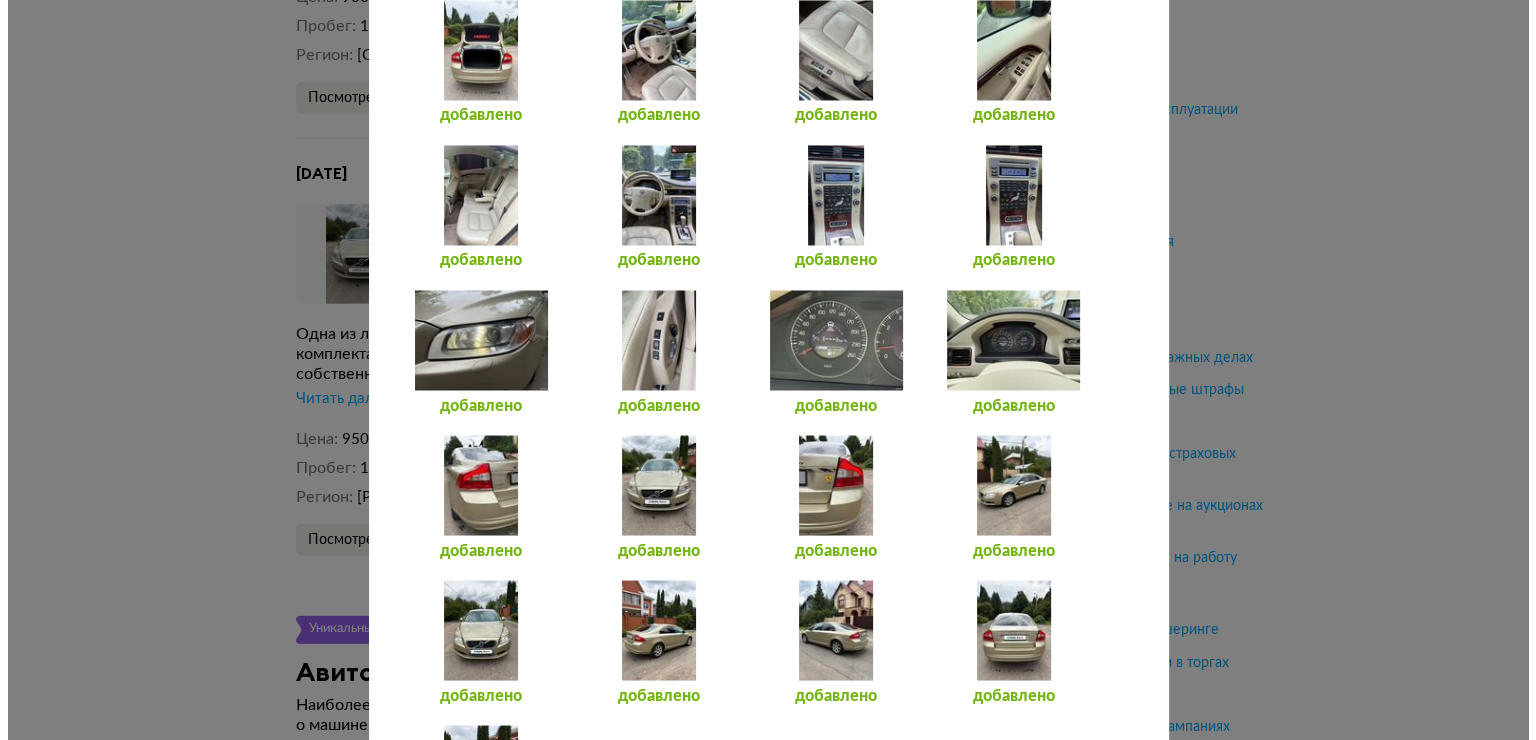 scroll, scrollTop: 3200, scrollLeft: 0, axis: vertical 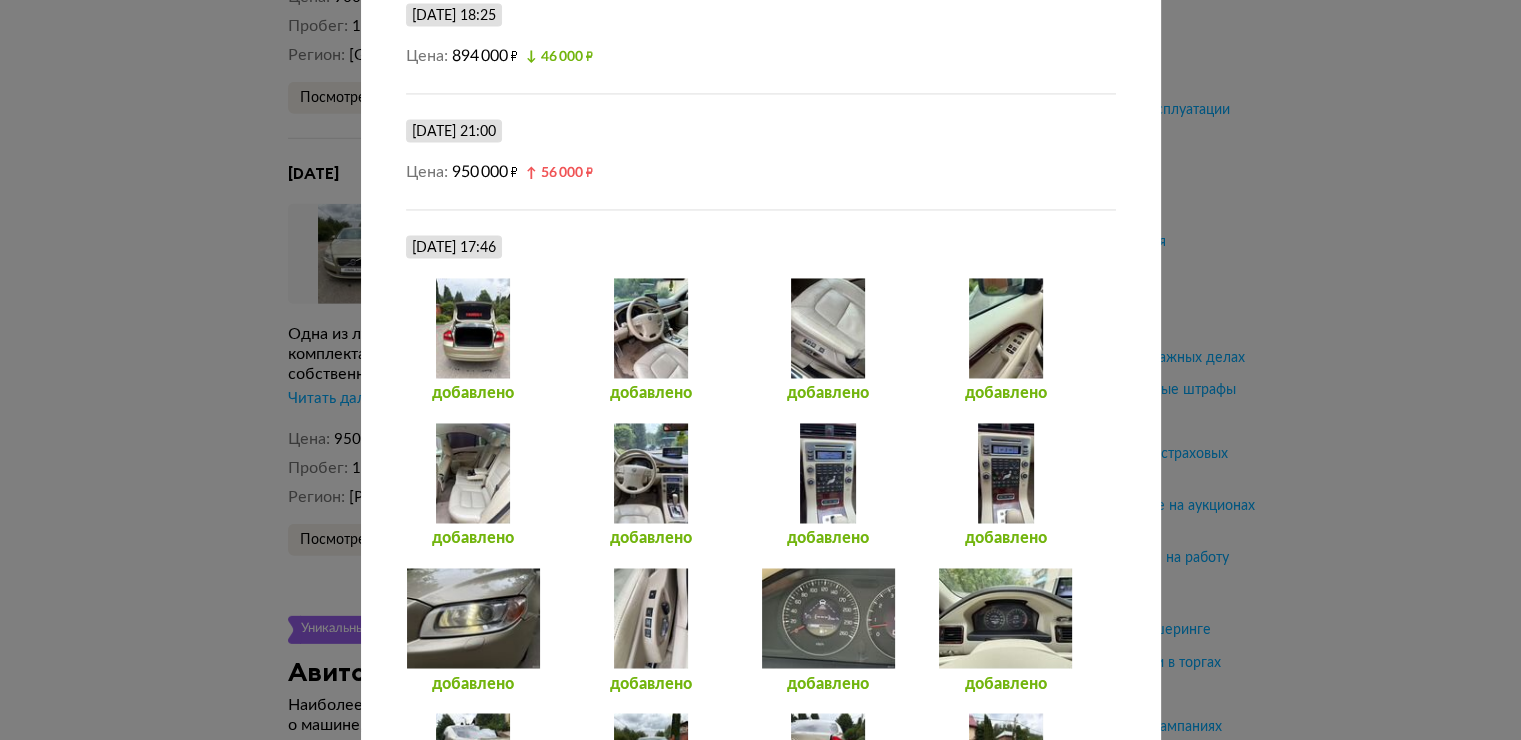 click at bounding box center [828, 473] 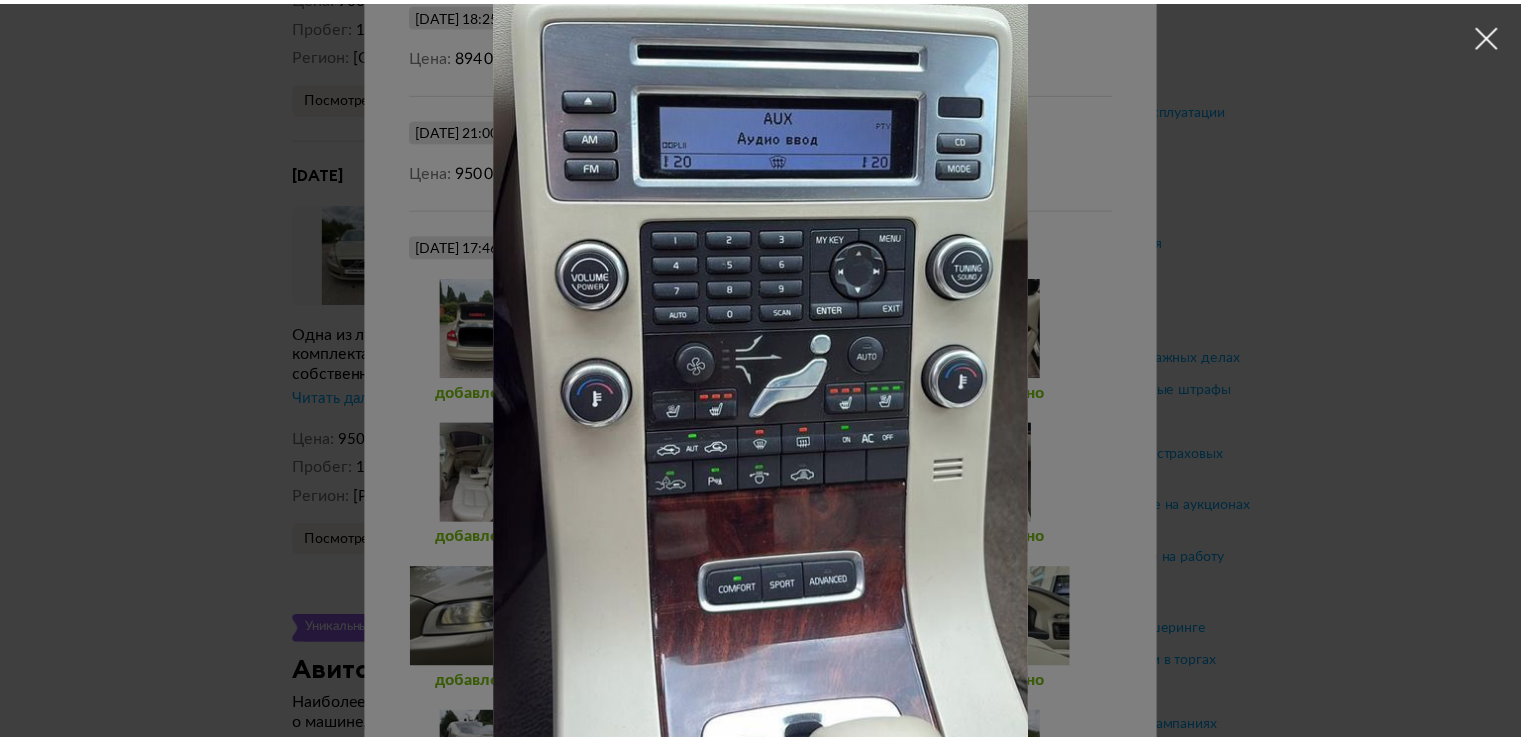 scroll, scrollTop: 200, scrollLeft: 0, axis: vertical 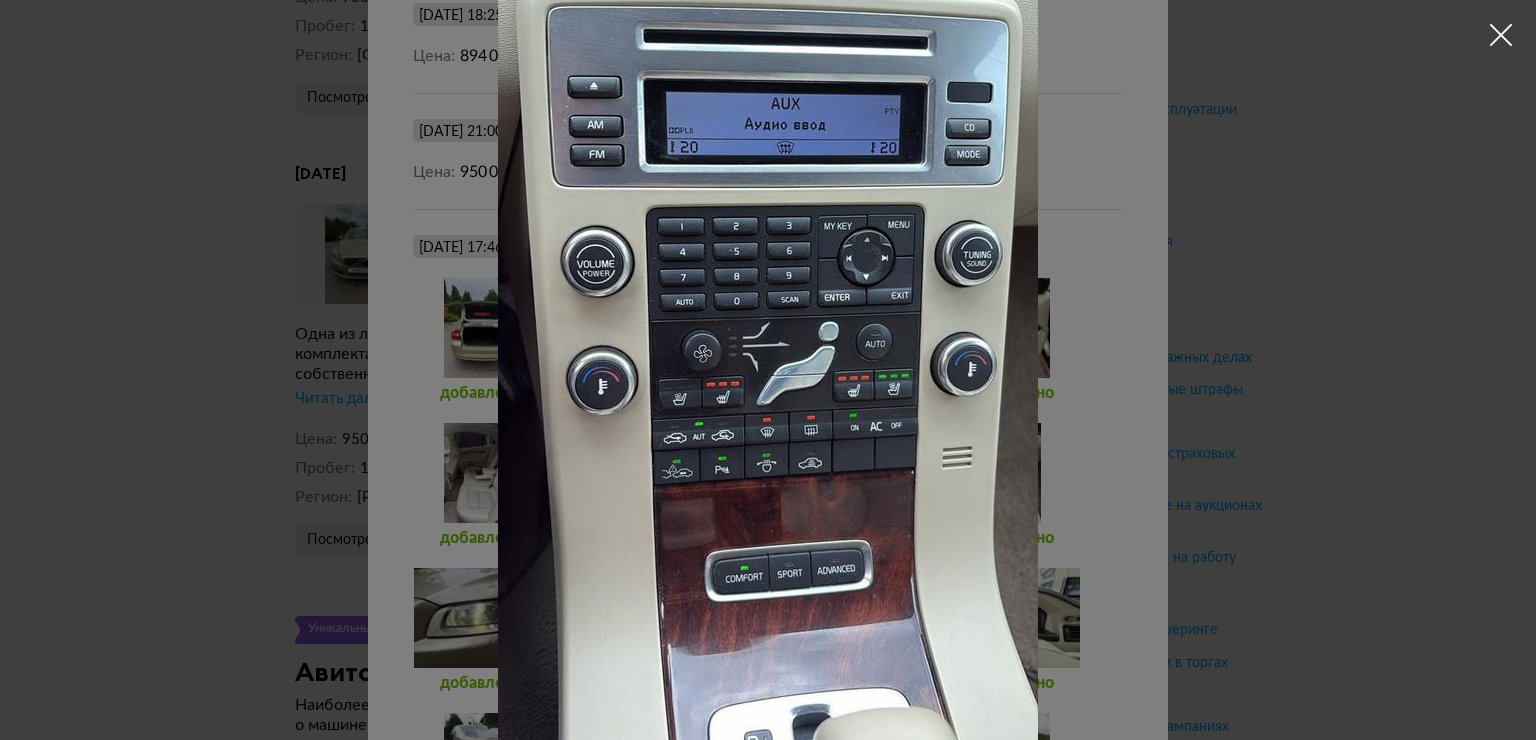 click at bounding box center (1501, 35) 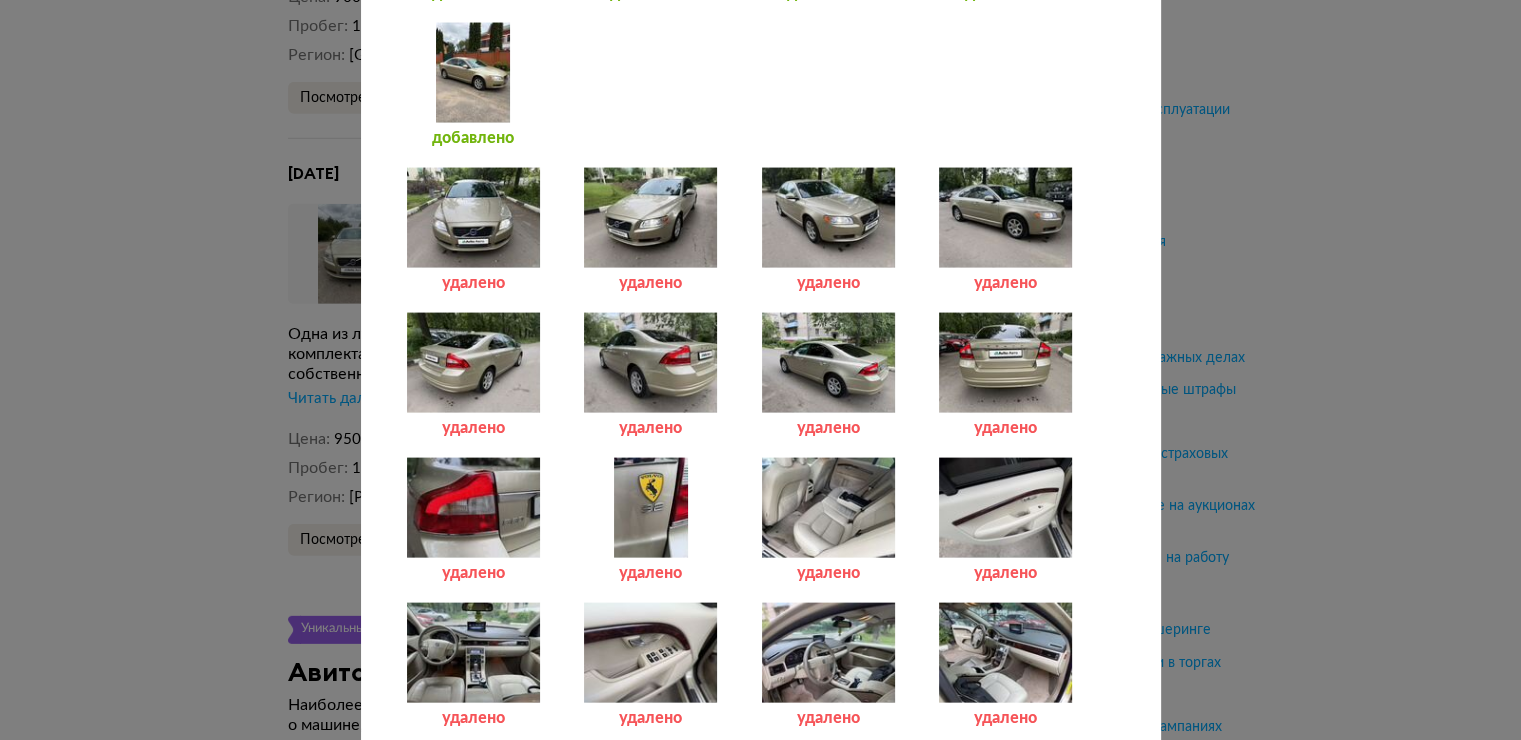 scroll, scrollTop: 4300, scrollLeft: 0, axis: vertical 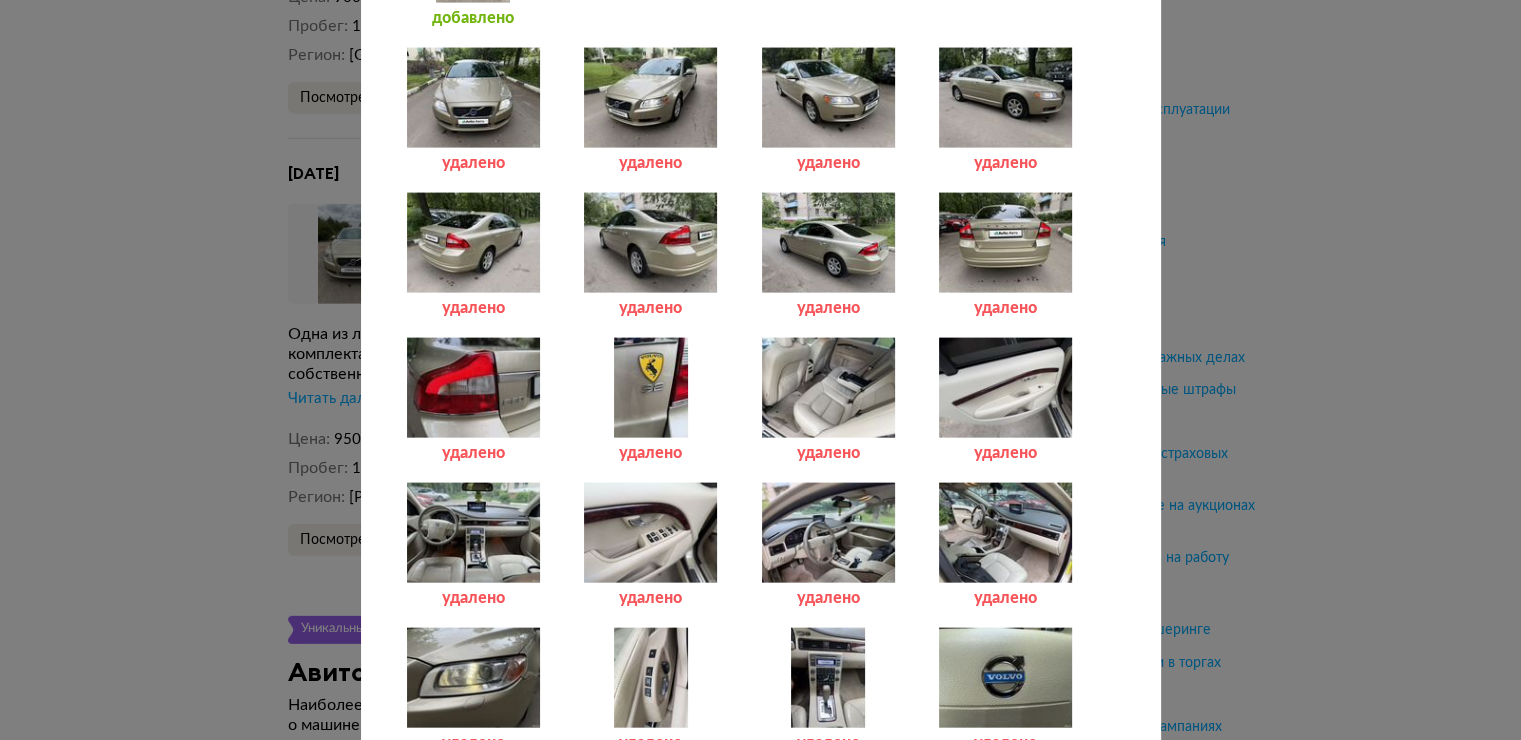 click at bounding box center (828, 388) 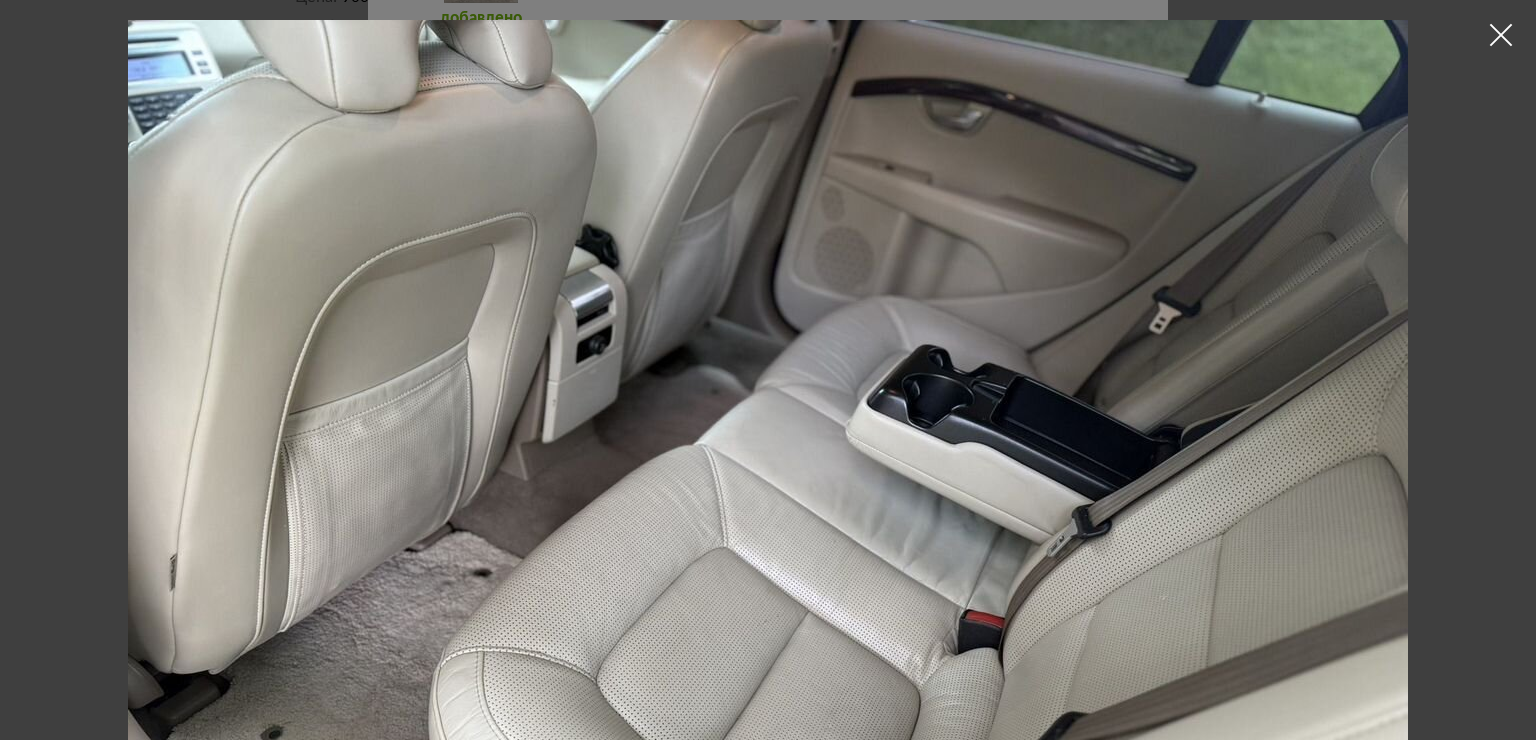 click at bounding box center [1501, 35] 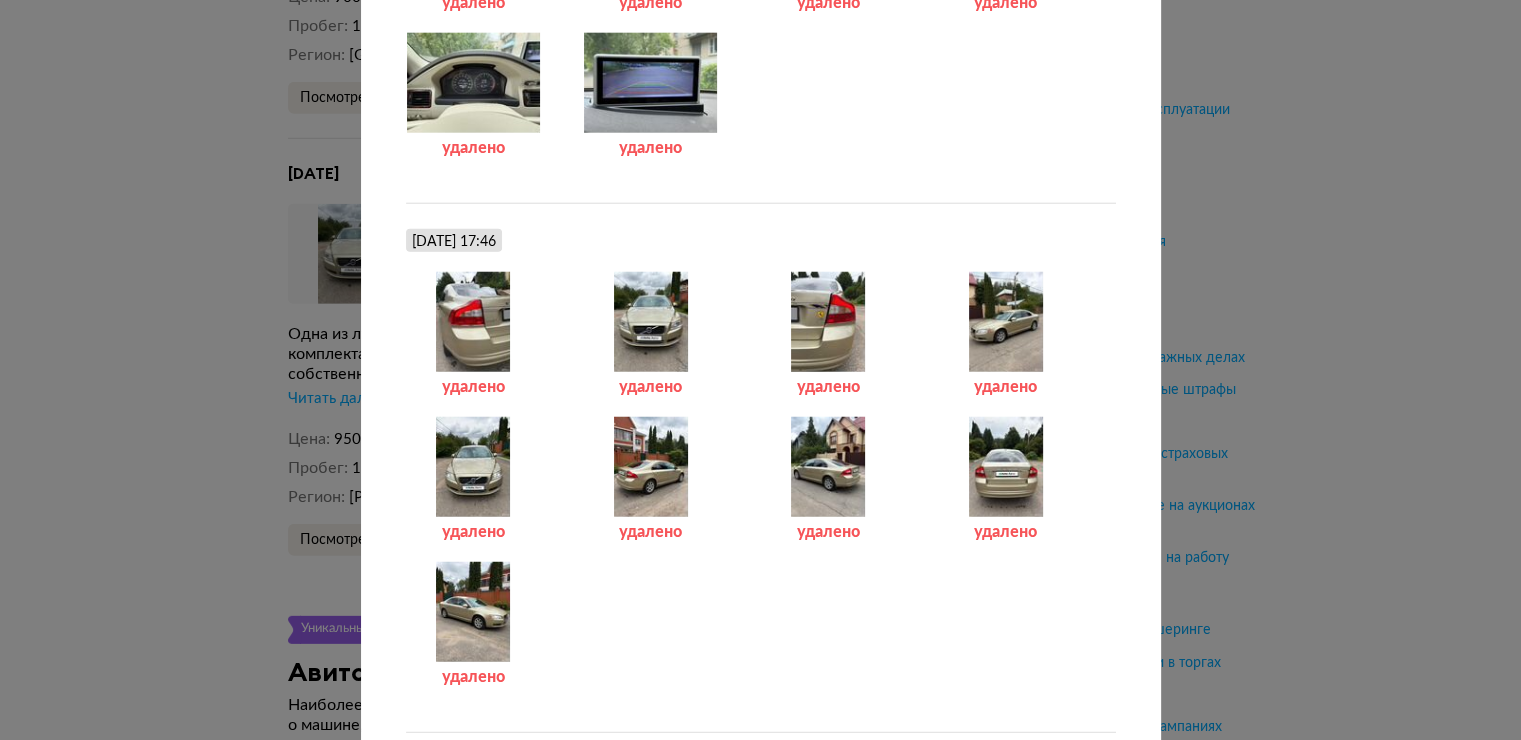 scroll, scrollTop: 5200, scrollLeft: 0, axis: vertical 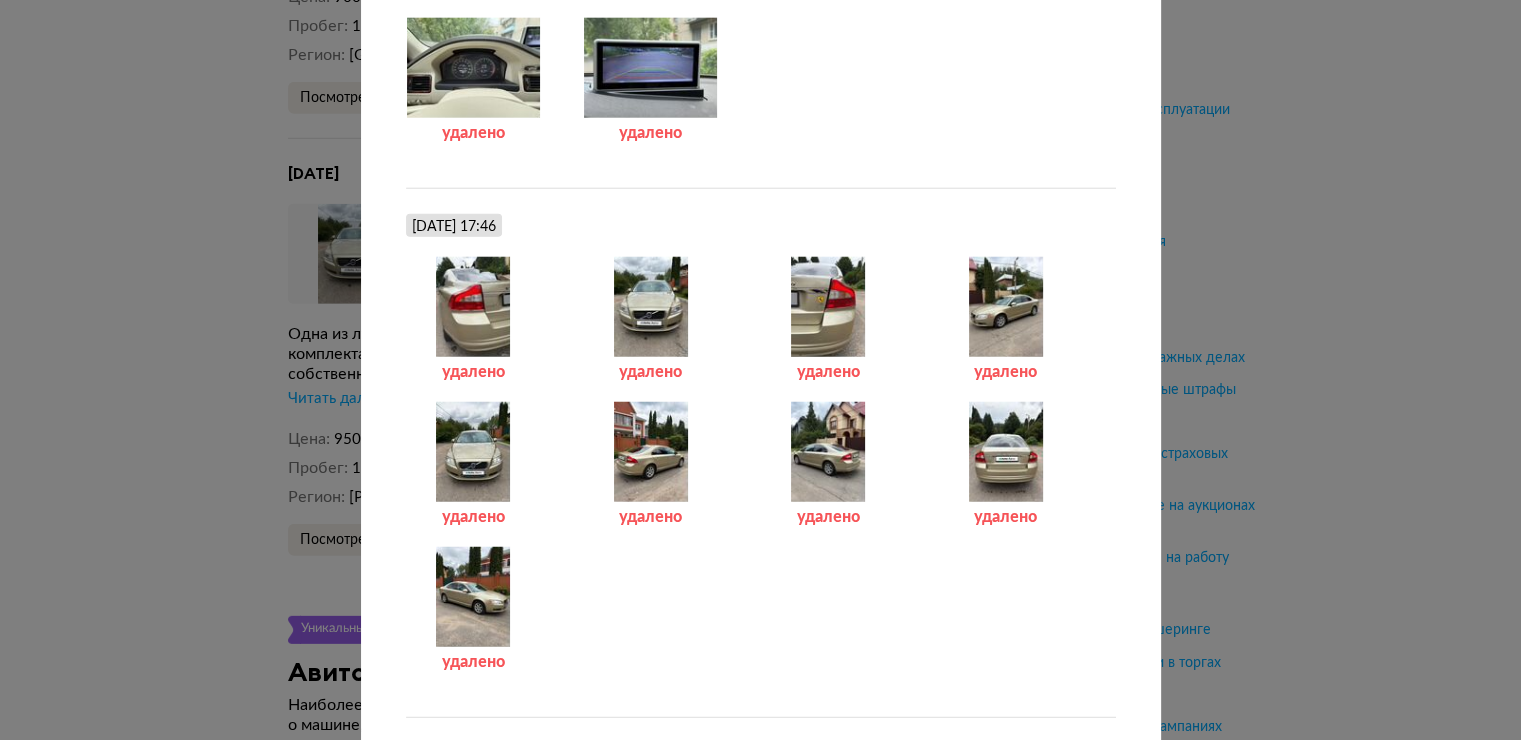 click at bounding box center (650, 68) 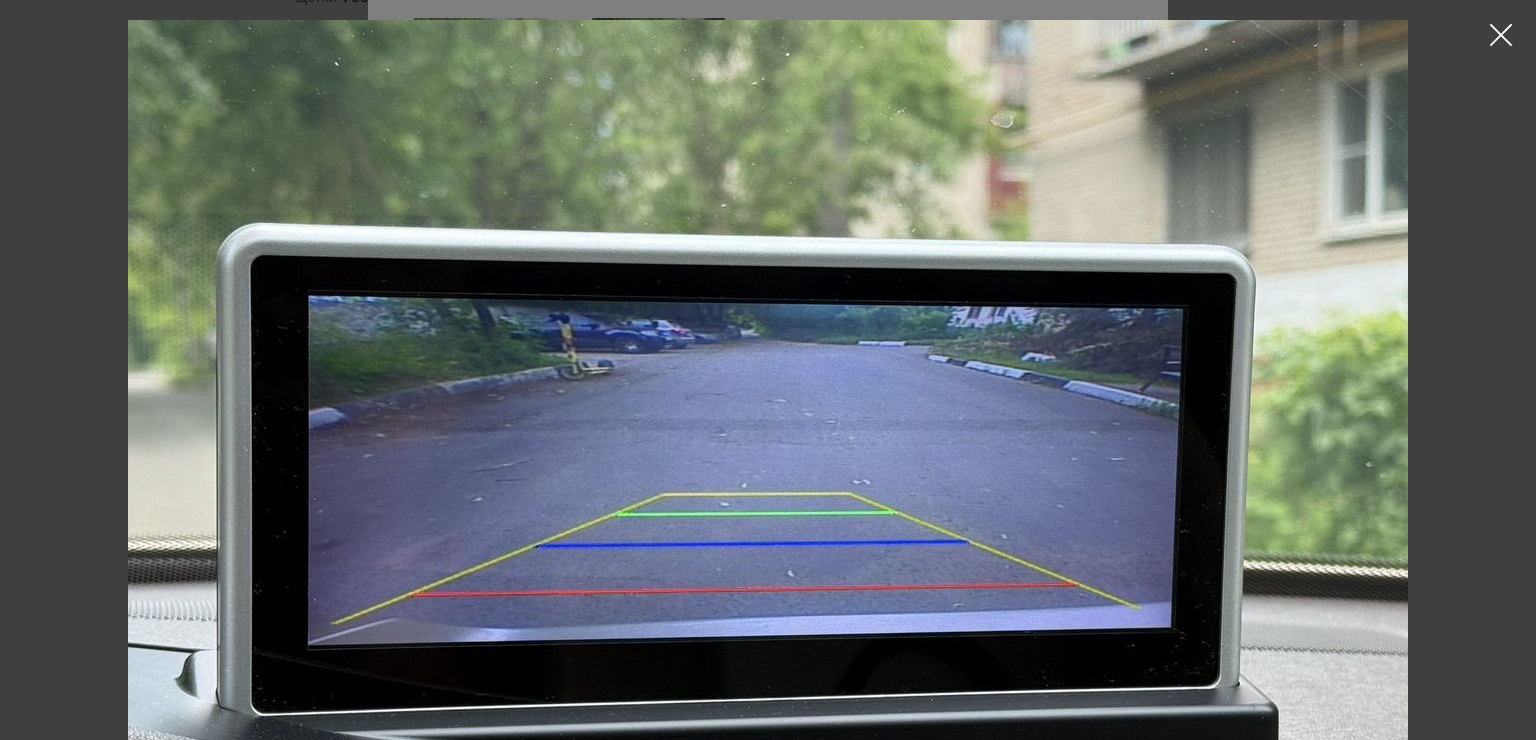 click at bounding box center (768, 500) 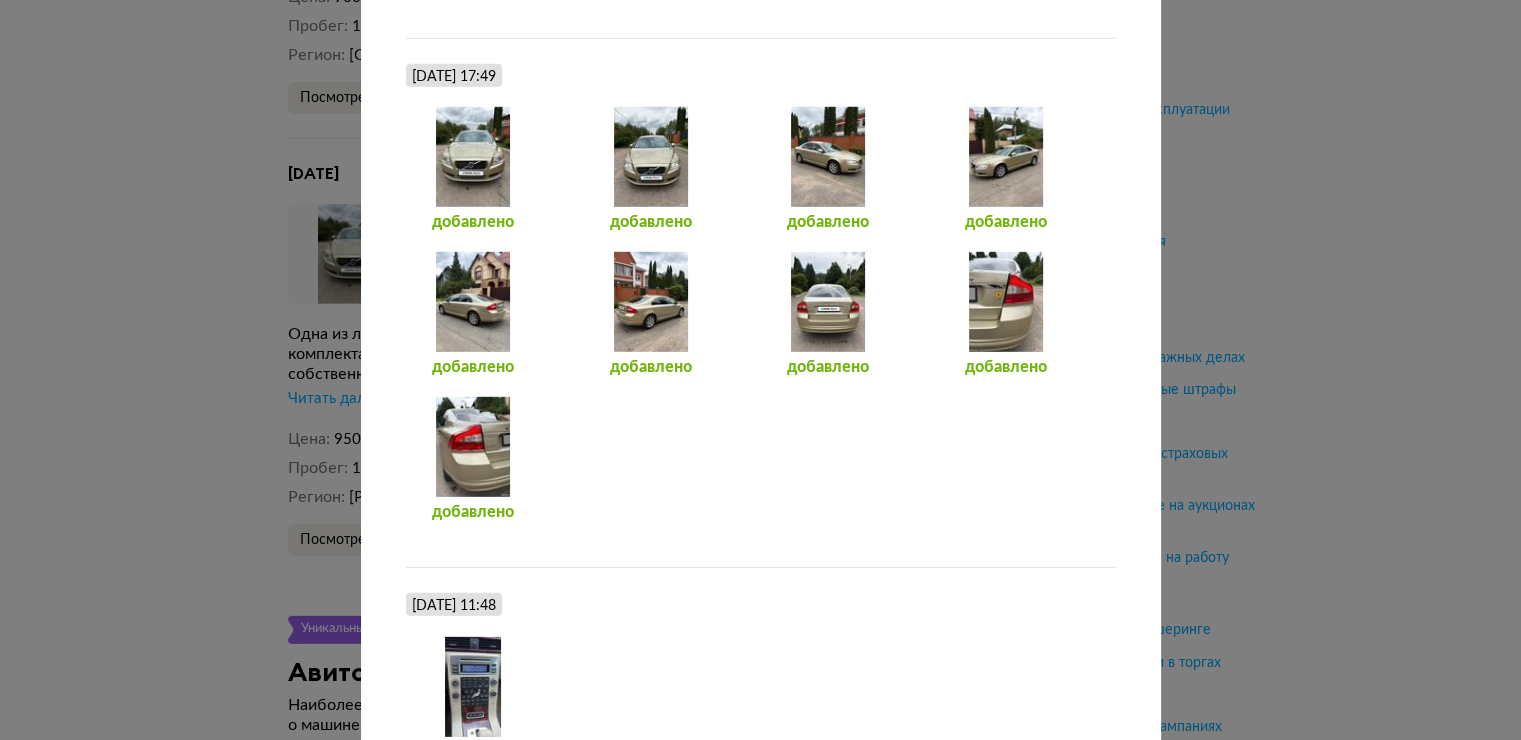 scroll, scrollTop: 5991, scrollLeft: 0, axis: vertical 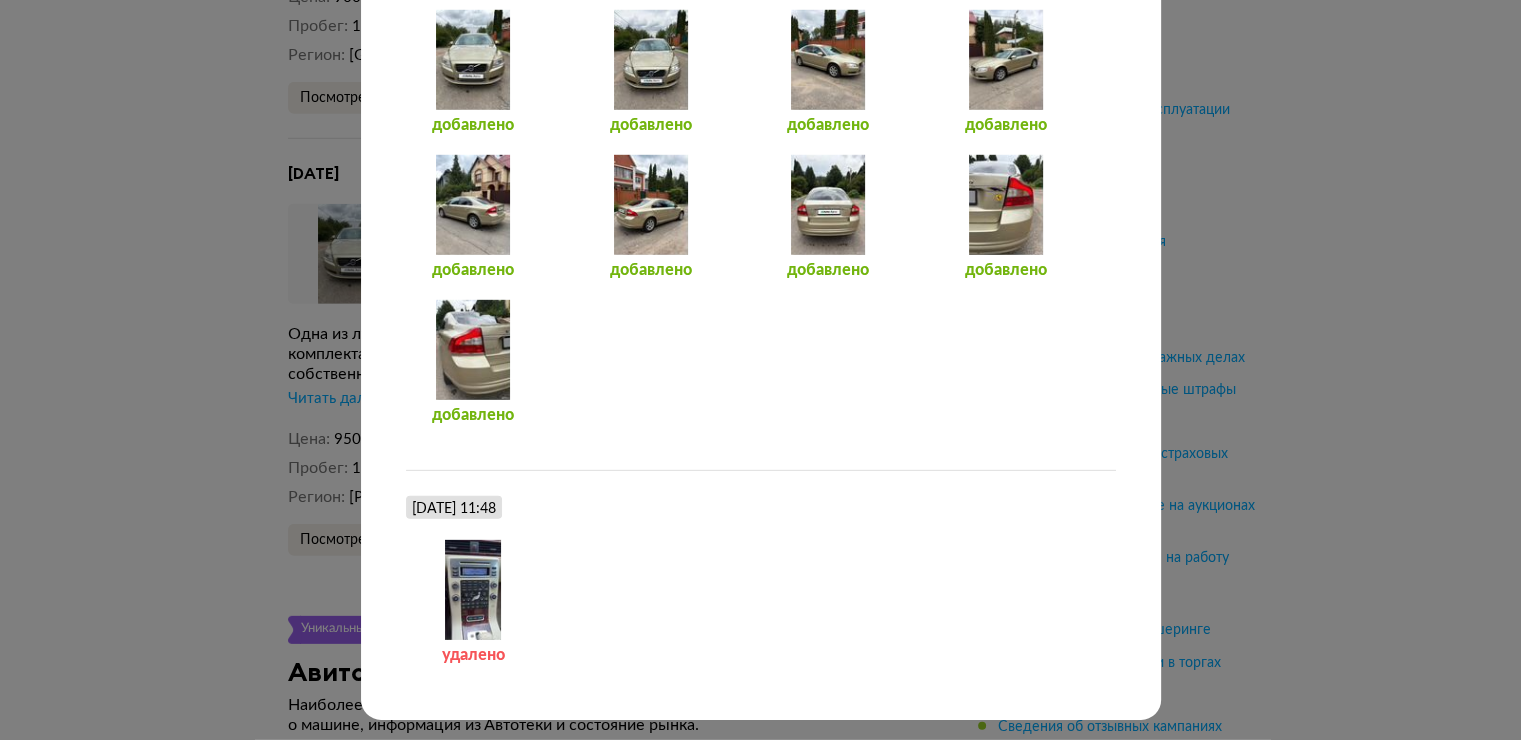click on "Размещение от  [DATE] [PERSON_NAME] и пробег Полная история [DATE] 15:44 Размещение объявления Увеличить фото Увеличить фото Увеличить фото + 23 Увеличить фото Описание Одна из лучших s80 на рынке ! Самый лучший мотор 3.2 в очень крутейшей комплектации . Родной пробег авто 191.000 , идеальная автотека , 5 реальных собственников , авто до 2023 года находился в регионах , от чего удивительный сохран кузова , авто имеет два косметических окраса , остальное заводской окрас ! Никогда не был в ДТП ! Готов абсолютно на любые проверки !  Прошу ознакомиться с профилем и отзывами !" at bounding box center (760, 370) 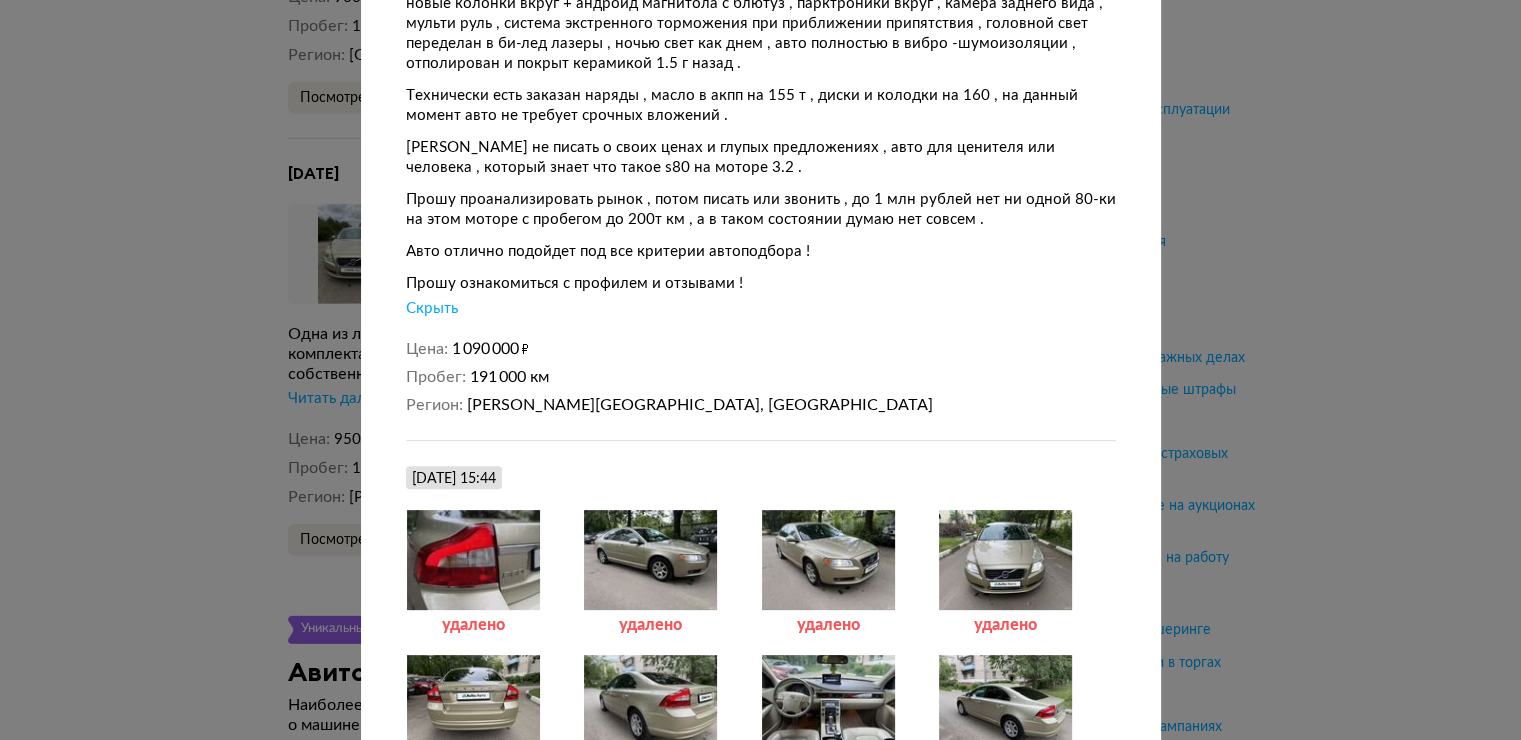 scroll, scrollTop: 0, scrollLeft: 0, axis: both 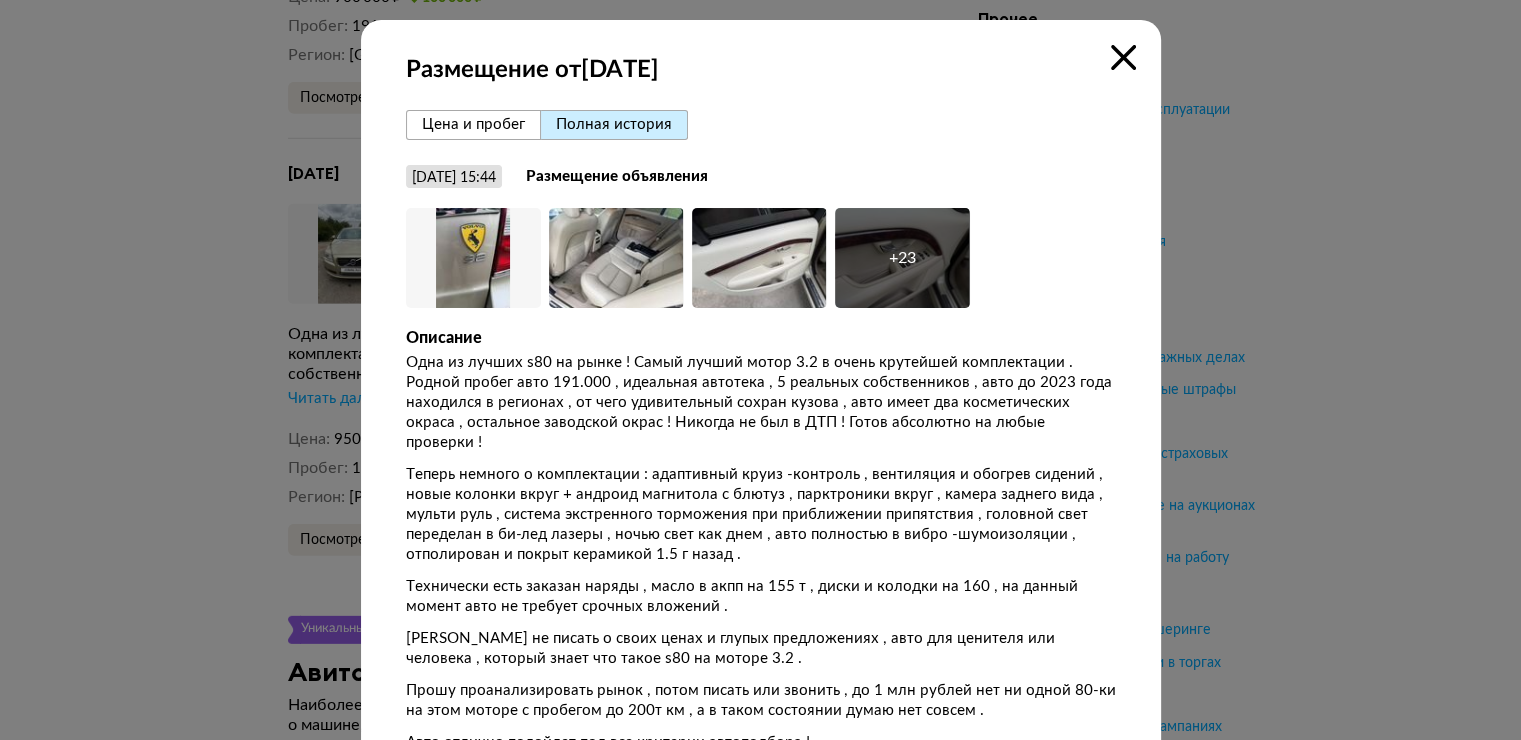 click at bounding box center (1123, 57) 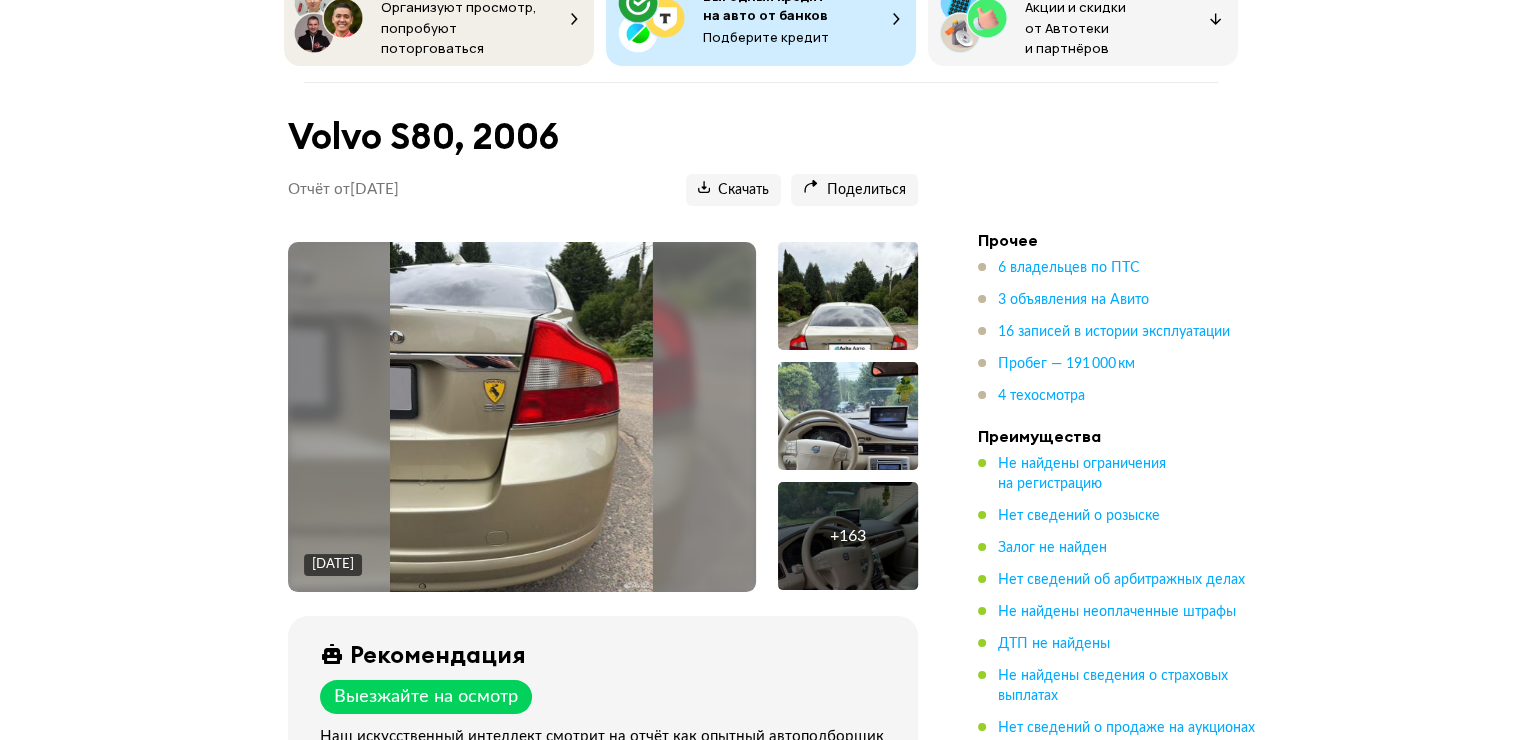 scroll, scrollTop: 0, scrollLeft: 0, axis: both 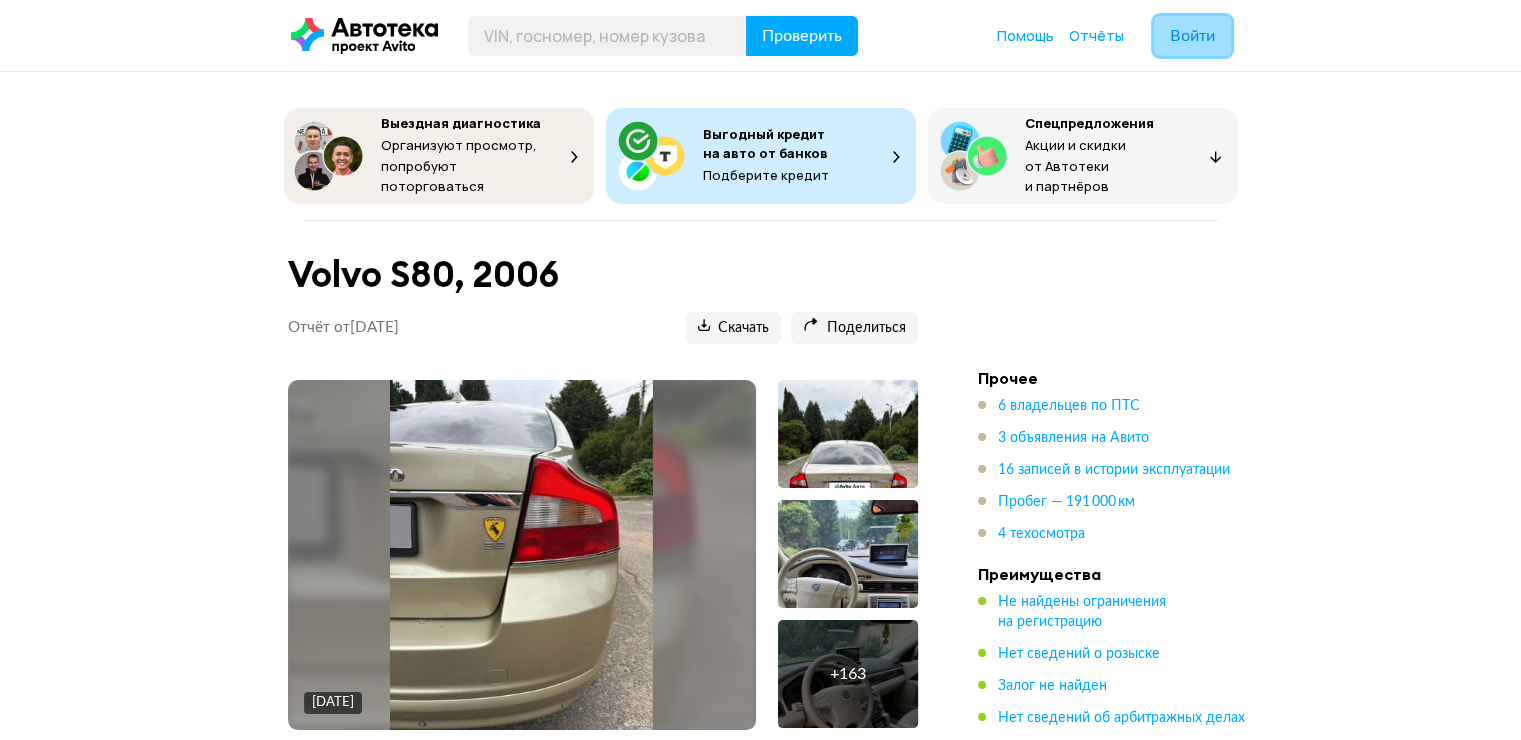 click on "Войти" at bounding box center [1192, 36] 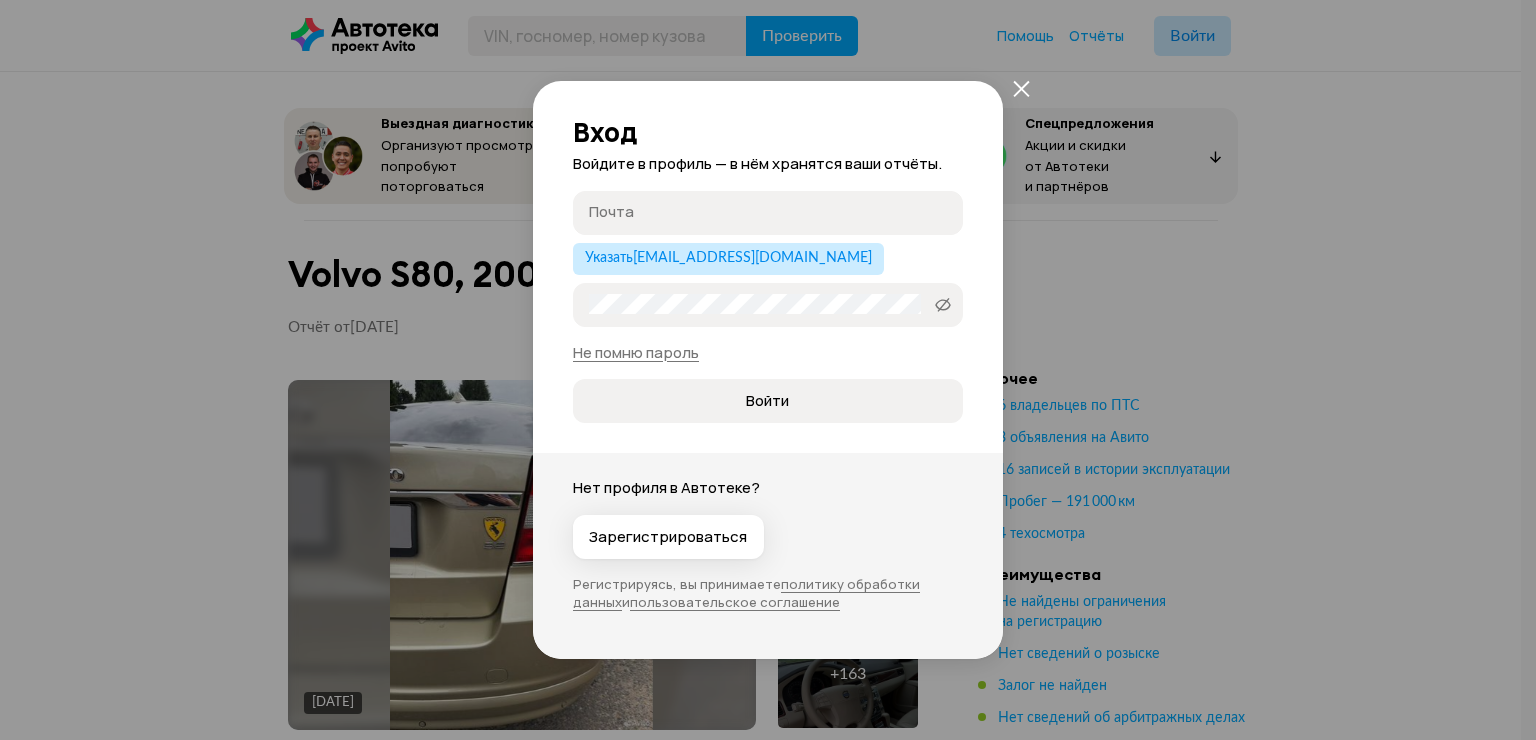 click on "Почта" at bounding box center (771, 212) 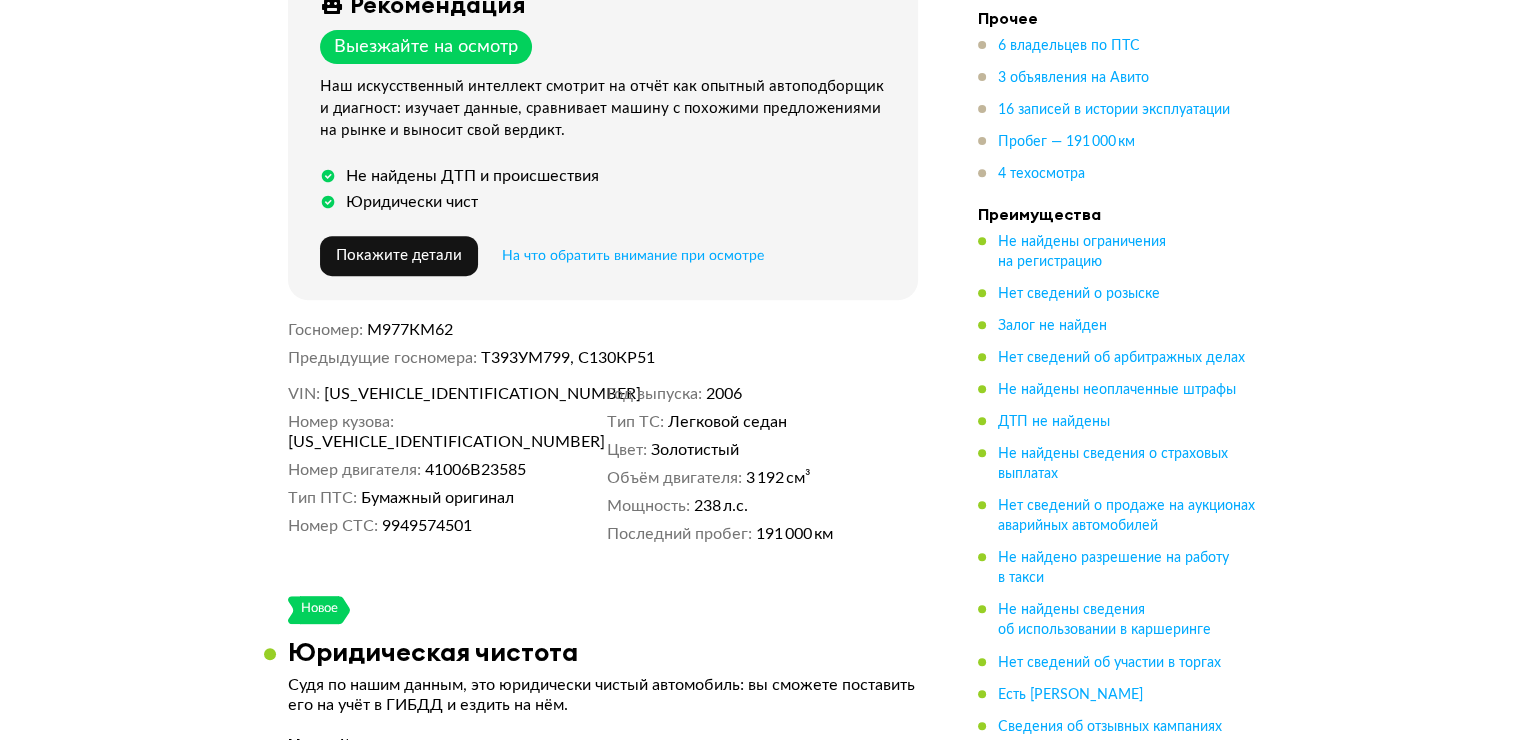 scroll, scrollTop: 800, scrollLeft: 0, axis: vertical 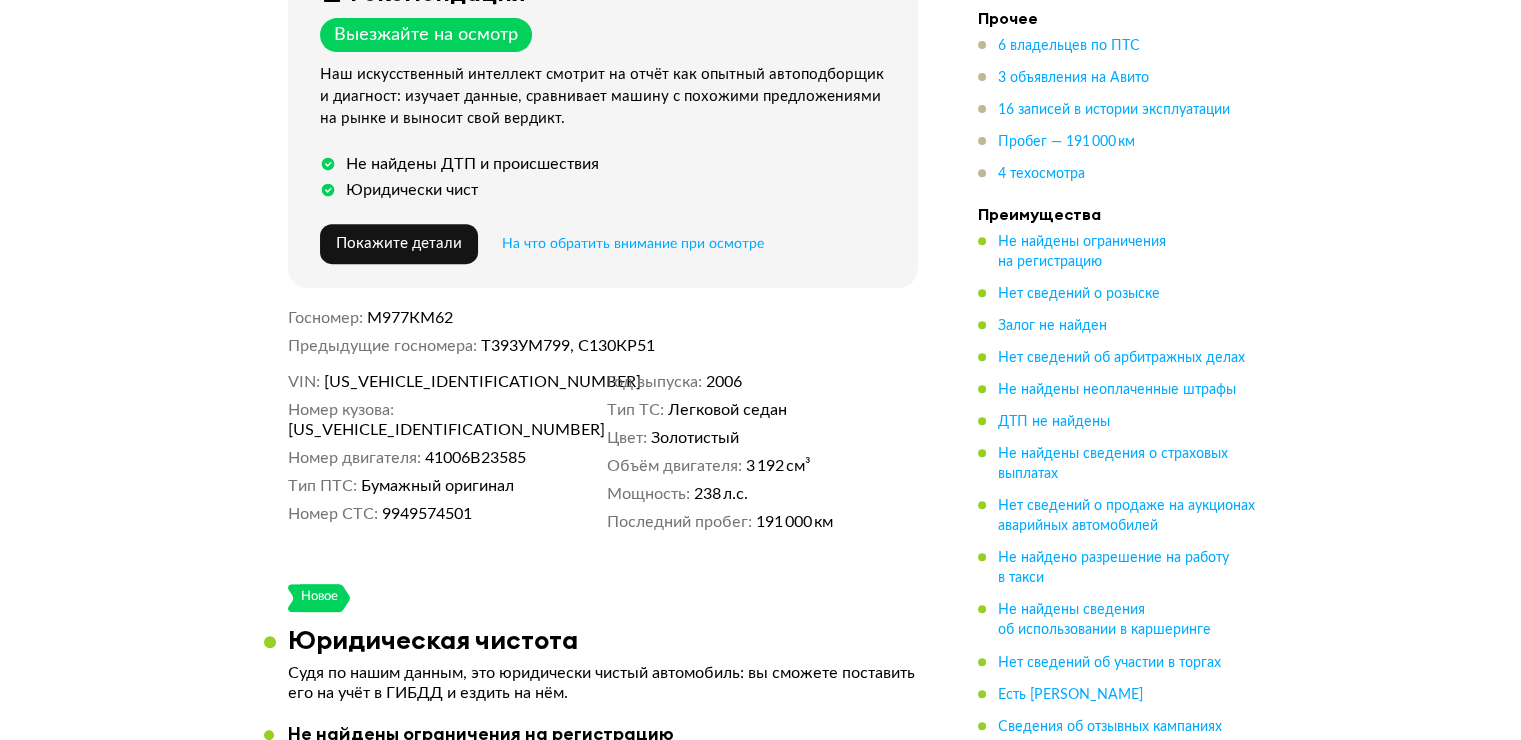 click on "[US_VEHICLE_IDENTIFICATION_NUMBER]" at bounding box center (439, 382) 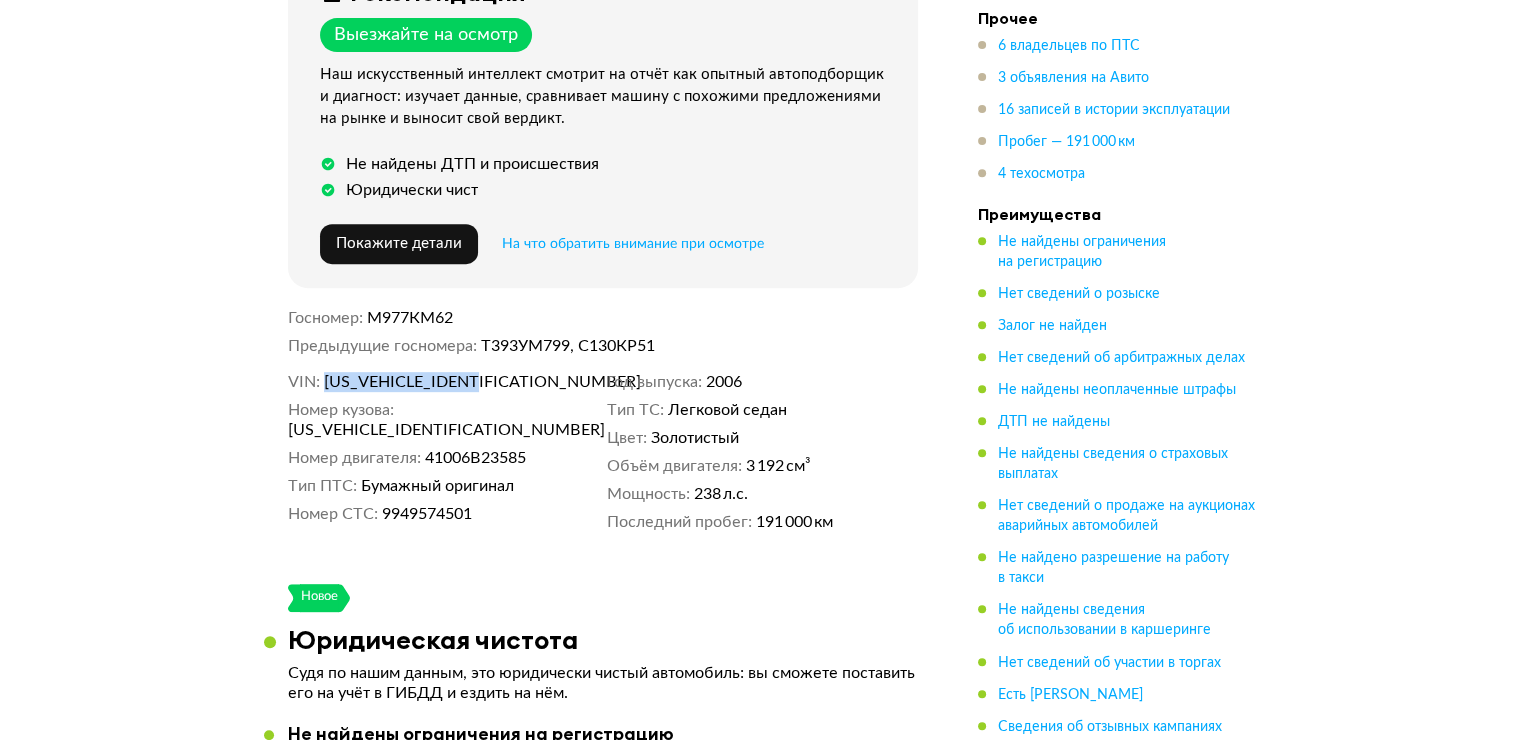 click on "[US_VEHICLE_IDENTIFICATION_NUMBER]" at bounding box center (439, 382) 